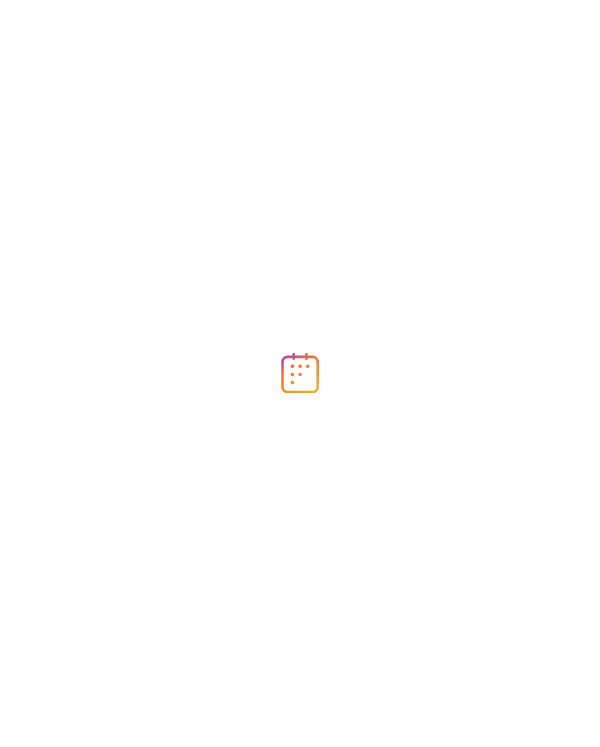 scroll, scrollTop: 0, scrollLeft: 0, axis: both 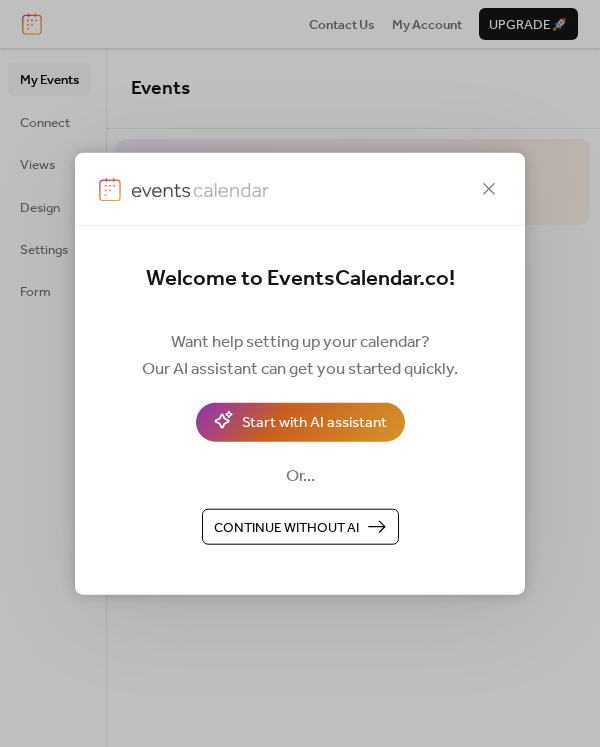 click on "Start with AI assistant" at bounding box center [314, 423] 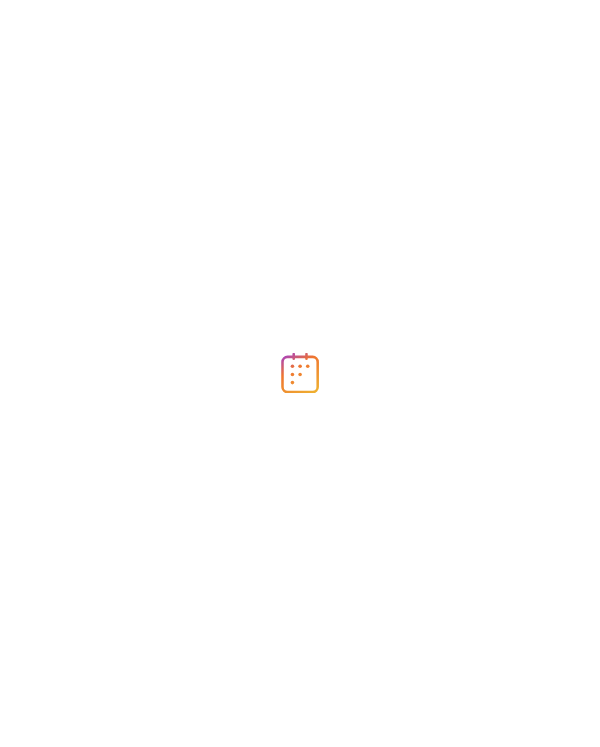 scroll, scrollTop: 0, scrollLeft: 0, axis: both 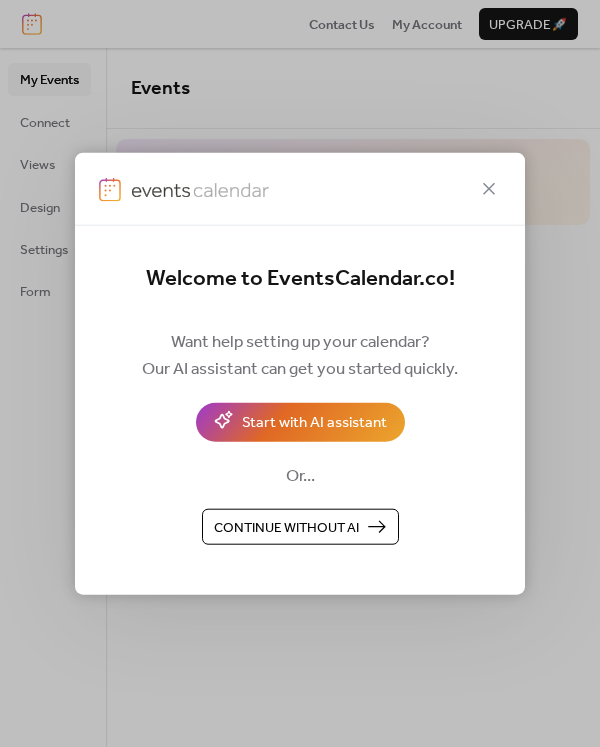 click on "Continue without AI" at bounding box center (286, 527) 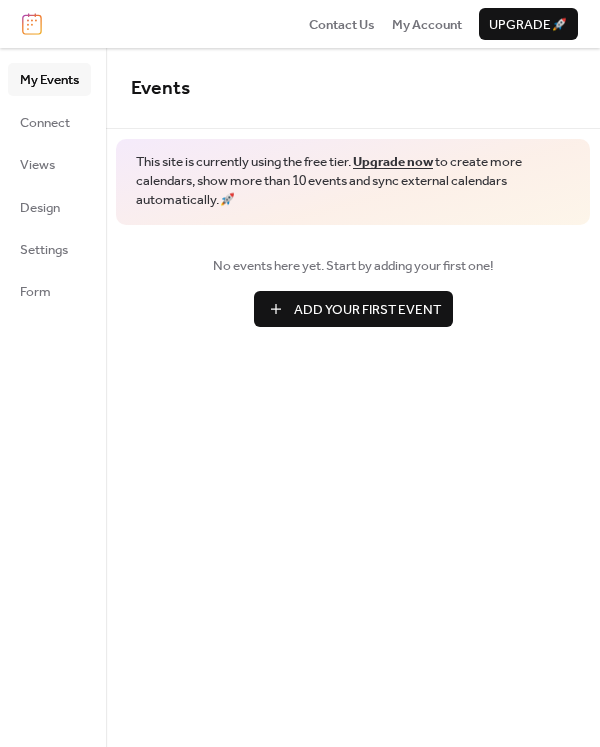 click on "Add Your First Event" at bounding box center [367, 310] 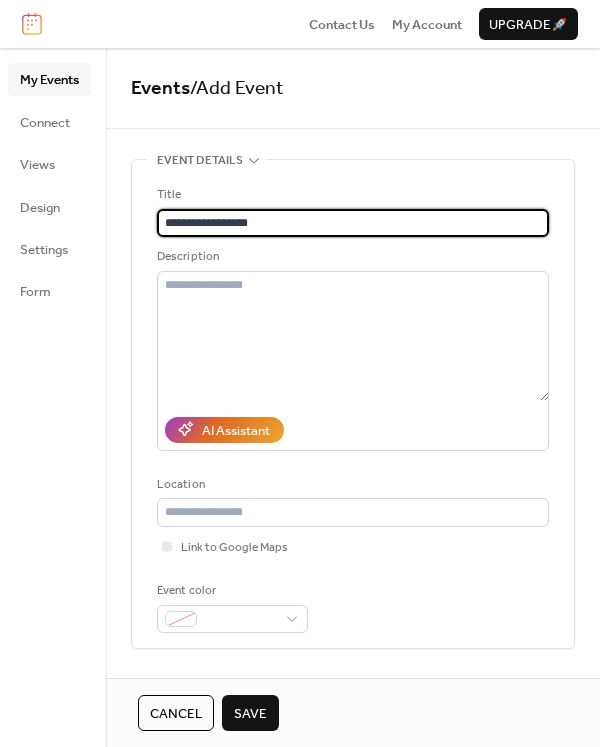 type on "**********" 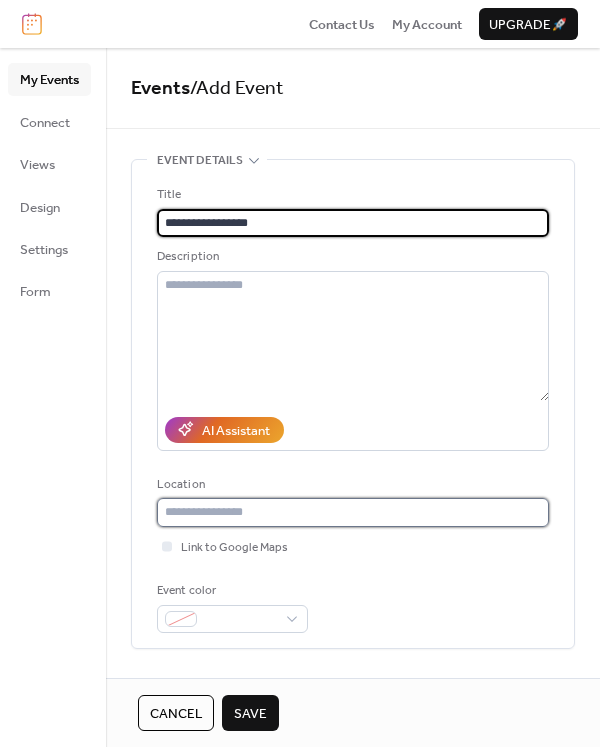 click at bounding box center [353, 512] 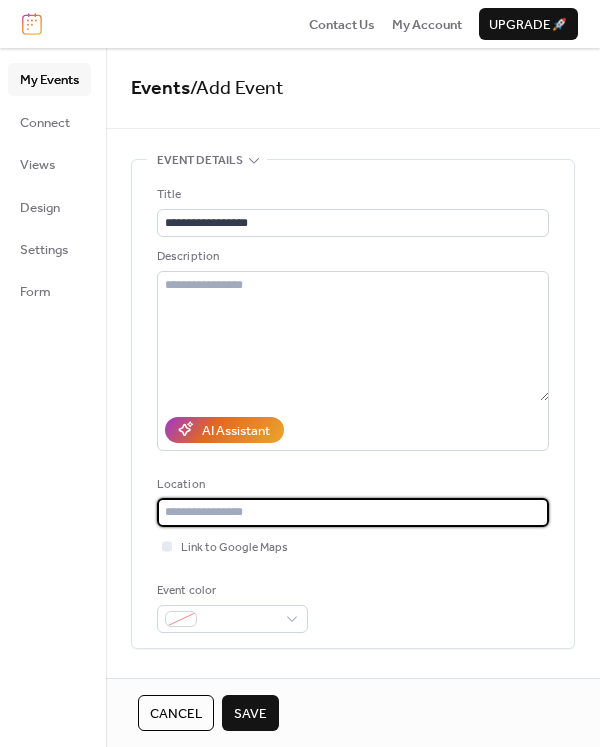 paste on "**********" 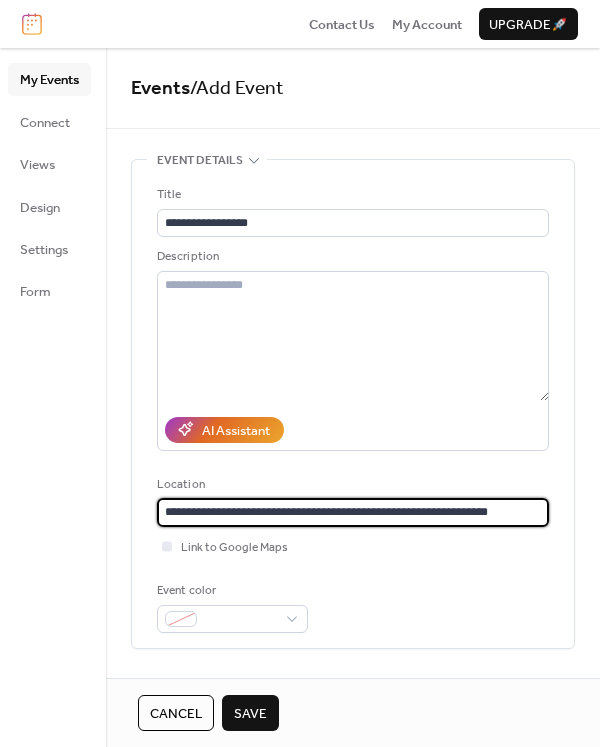 type on "**********" 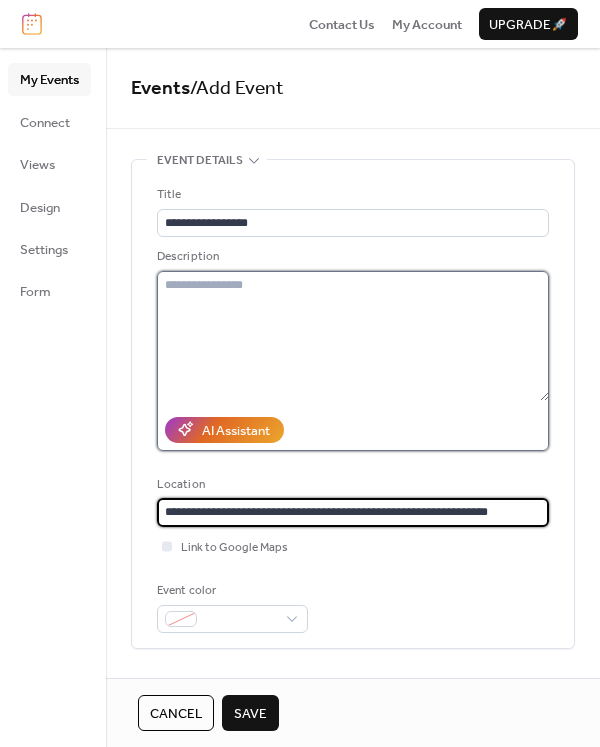 type 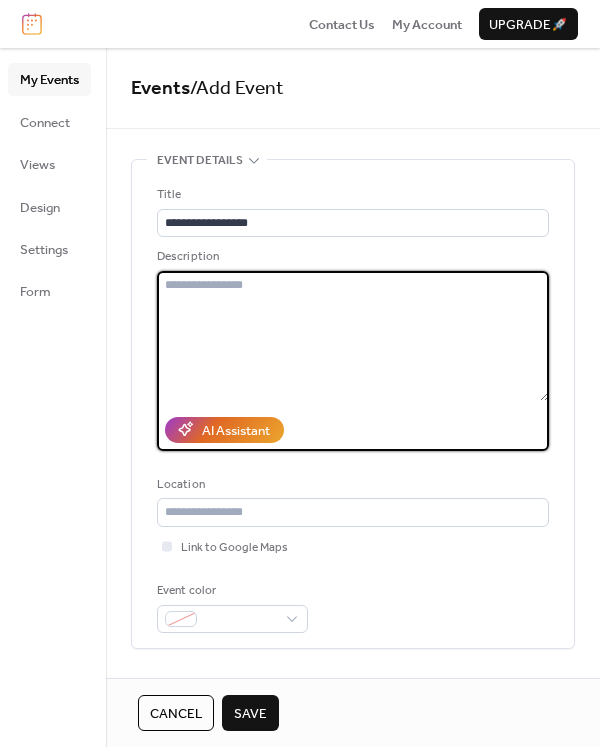 click at bounding box center (353, 336) 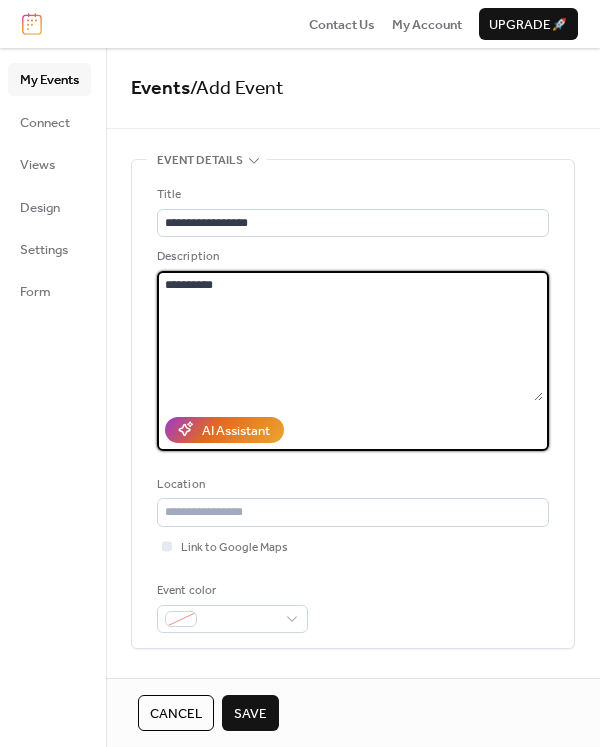 paste on "**********" 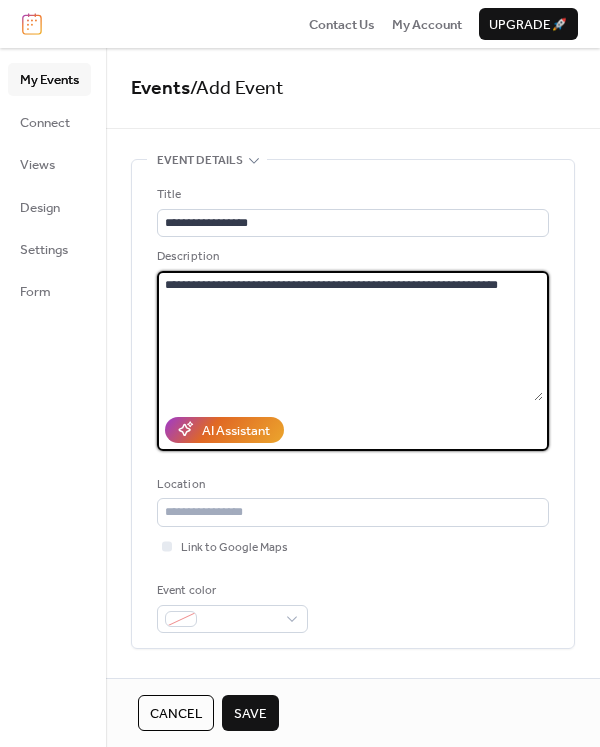 type on "**********" 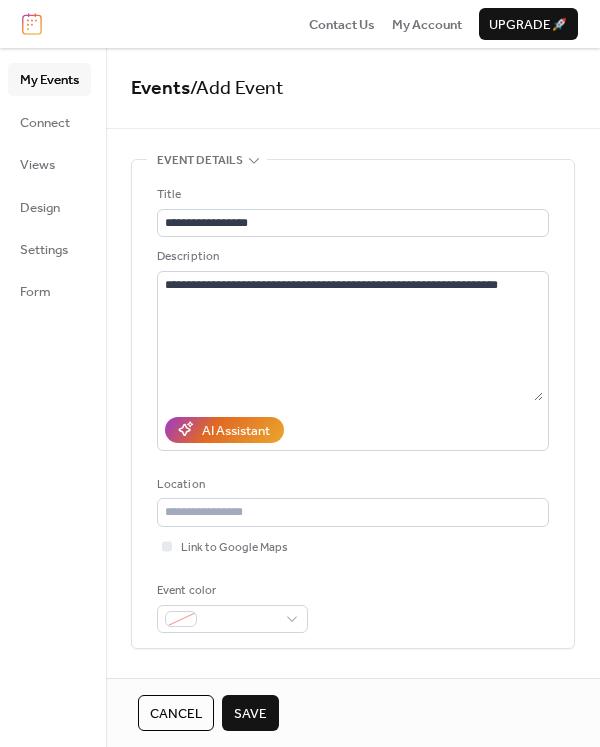 click on "Save" at bounding box center [250, 714] 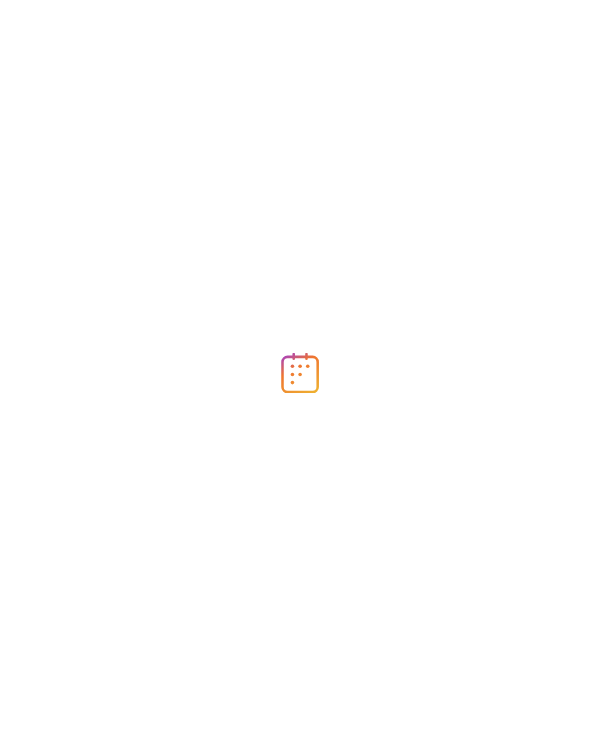 scroll, scrollTop: 0, scrollLeft: 0, axis: both 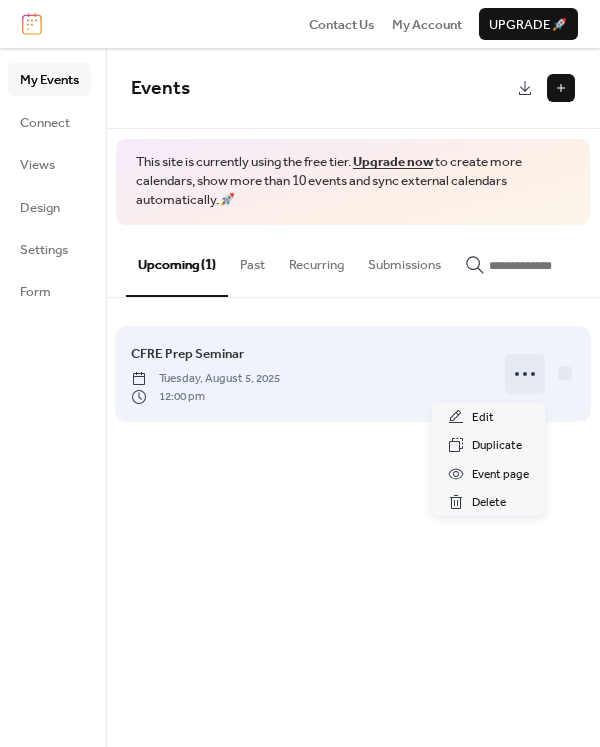 click 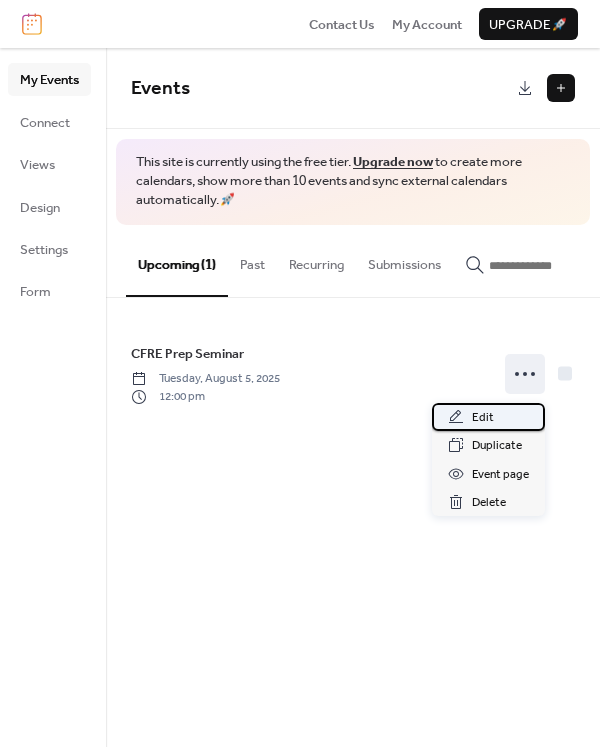 click on "Edit" at bounding box center (483, 418) 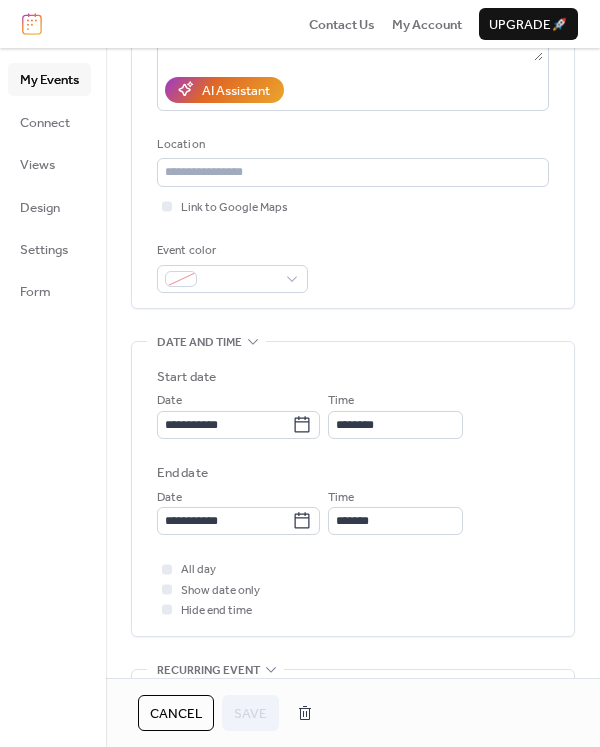 scroll, scrollTop: 357, scrollLeft: 0, axis: vertical 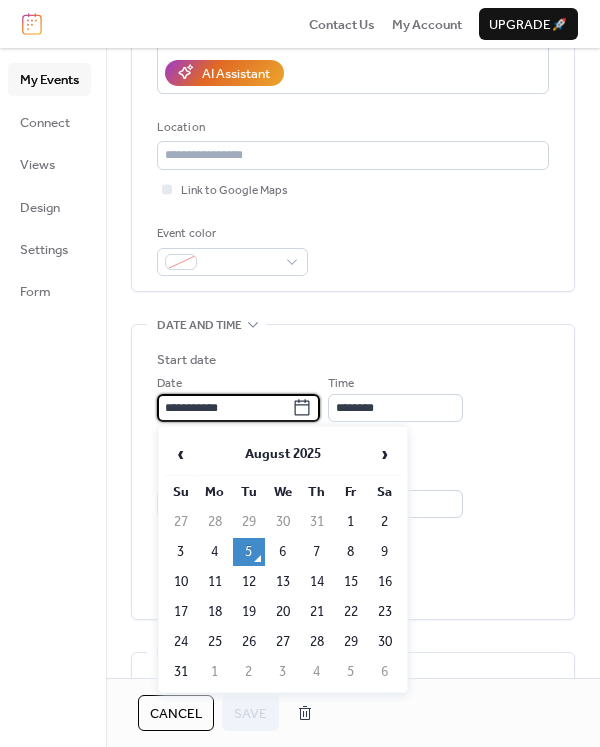 click on "**********" at bounding box center (224, 408) 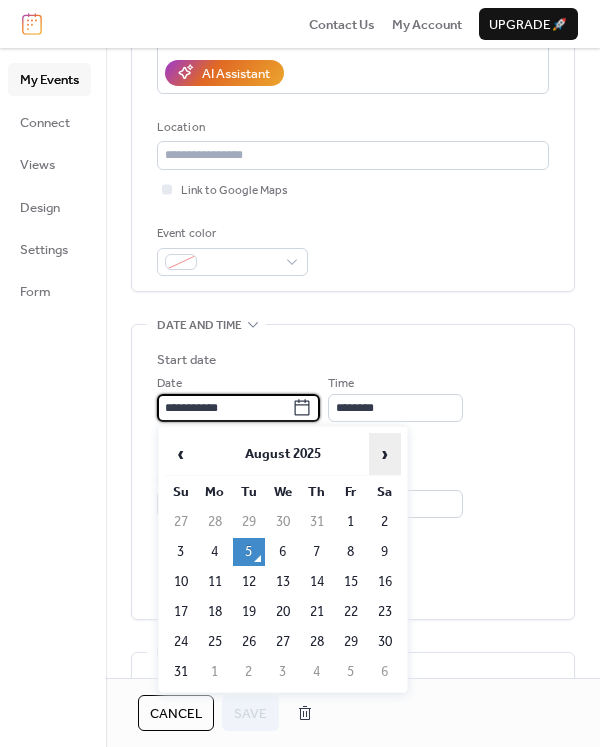 click on "›" at bounding box center [385, 454] 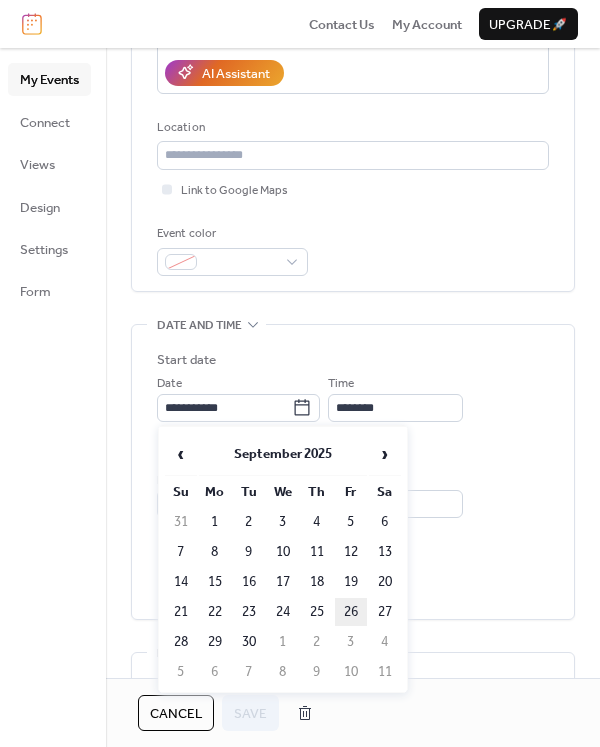 click on "26" at bounding box center [351, 612] 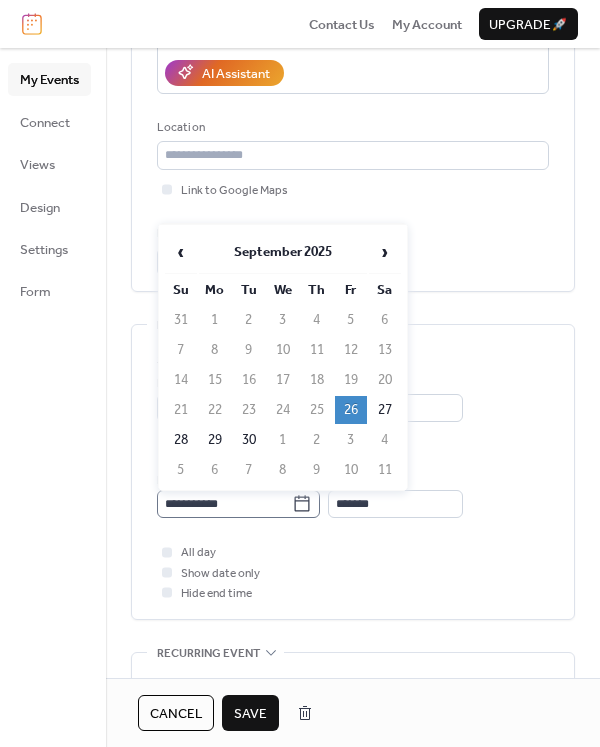 click 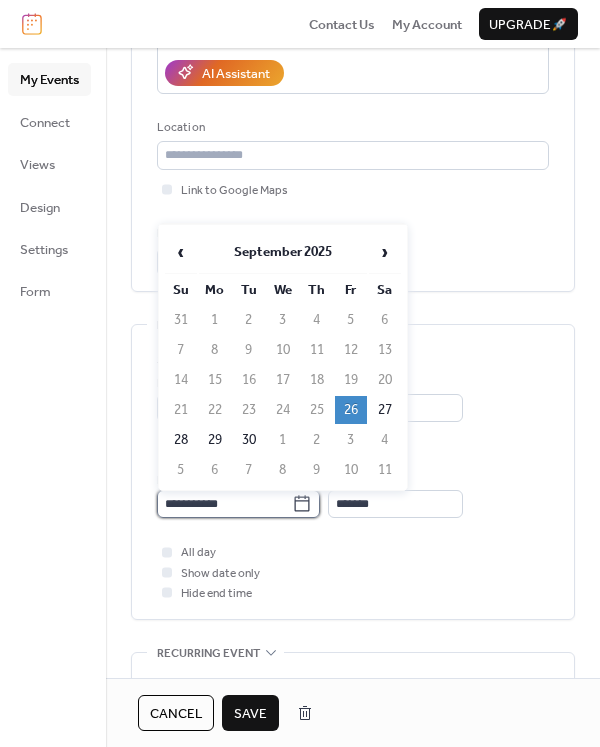 click on "**********" at bounding box center (224, 504) 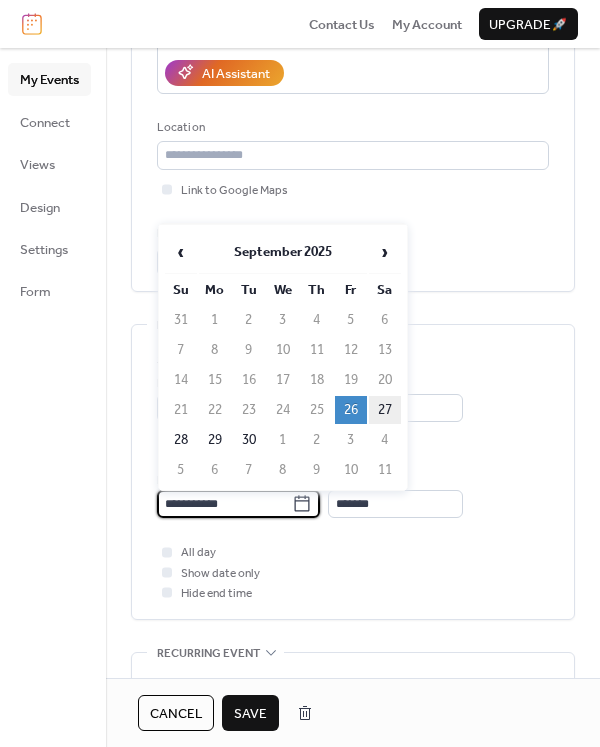 click on "27" at bounding box center (385, 410) 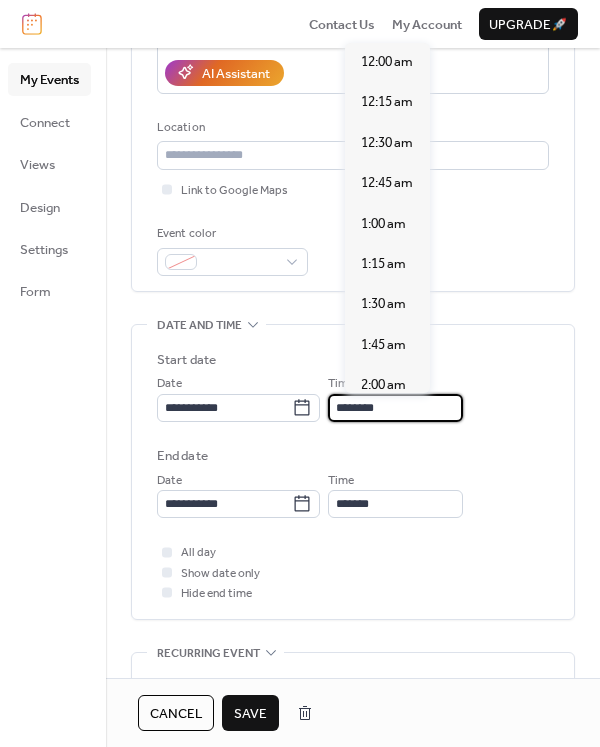 click on "********" at bounding box center [395, 408] 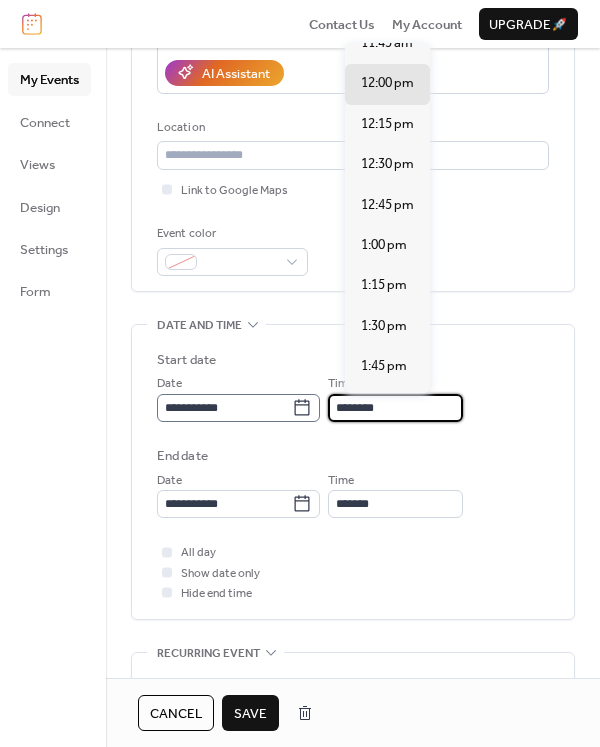 drag, startPoint x: 414, startPoint y: 408, endPoint x: 321, endPoint y: 400, distance: 93.34345 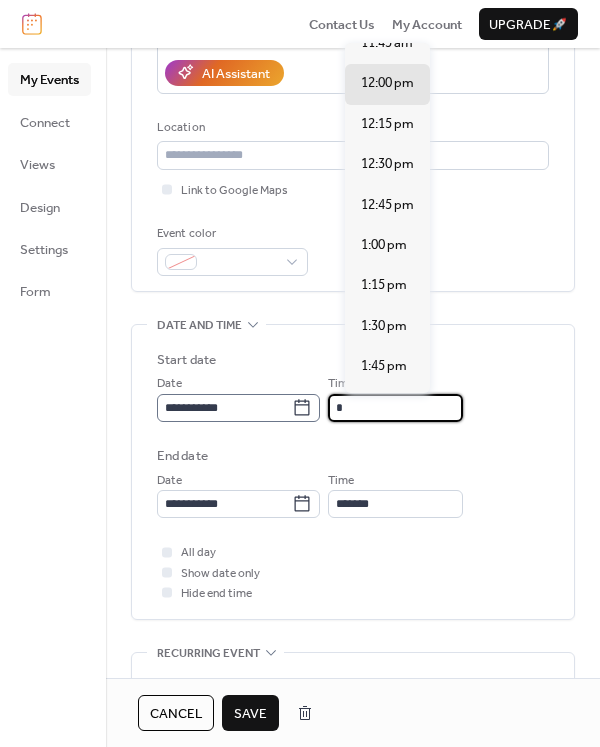 scroll, scrollTop: 1279, scrollLeft: 0, axis: vertical 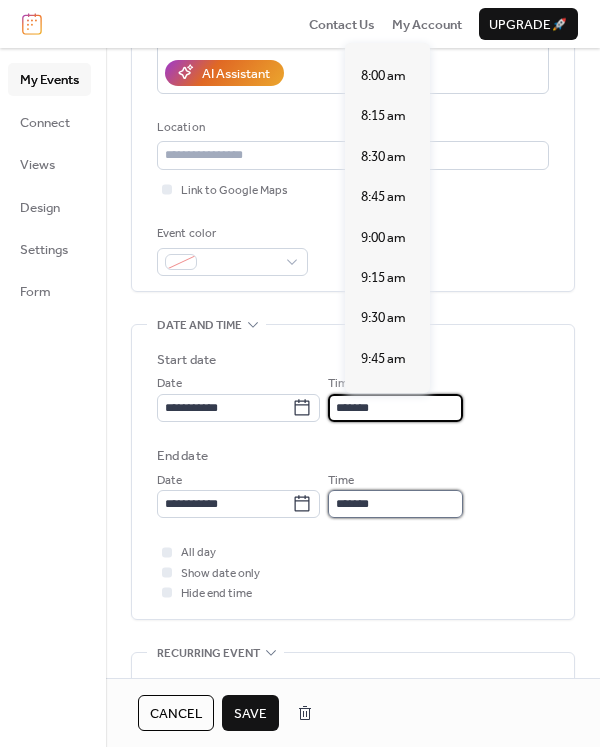 type on "*******" 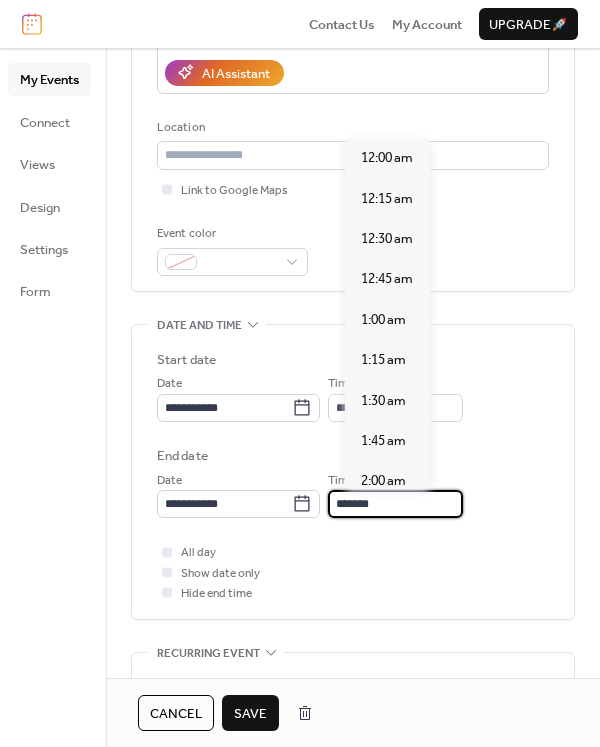 click on "*******" at bounding box center (395, 504) 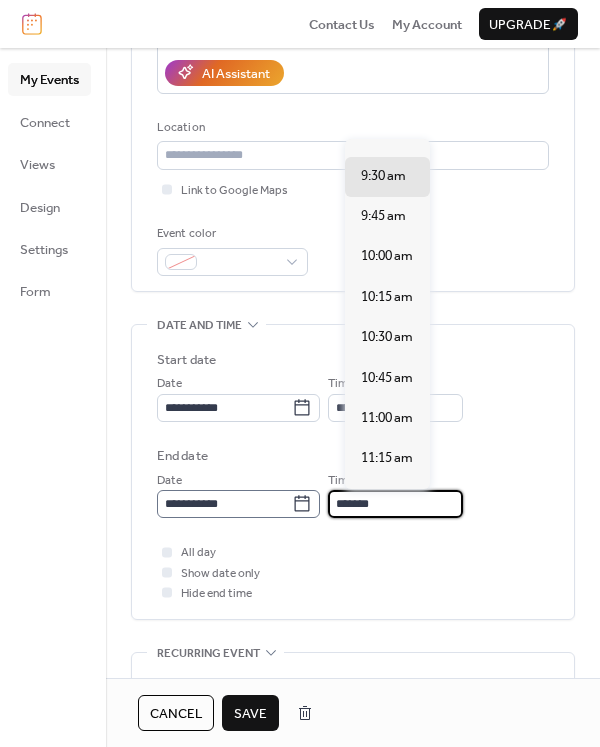 drag, startPoint x: 396, startPoint y: 500, endPoint x: 293, endPoint y: 490, distance: 103.4843 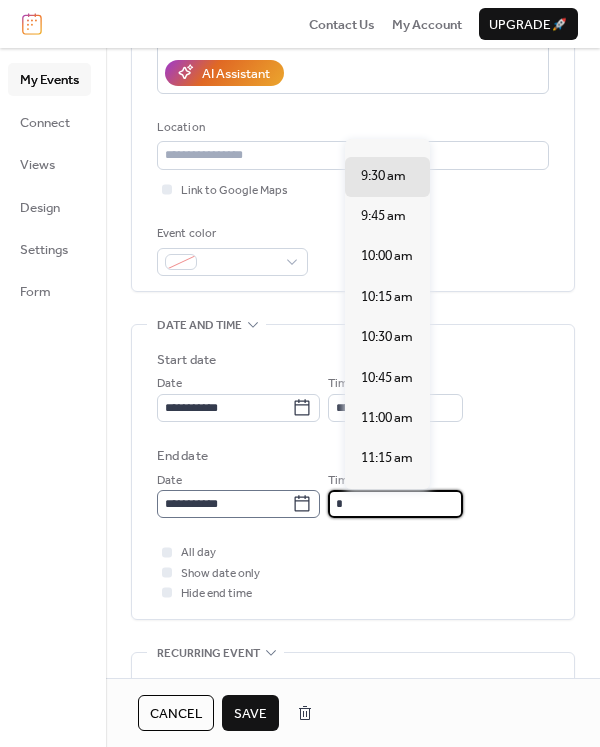 scroll, scrollTop: 320, scrollLeft: 0, axis: vertical 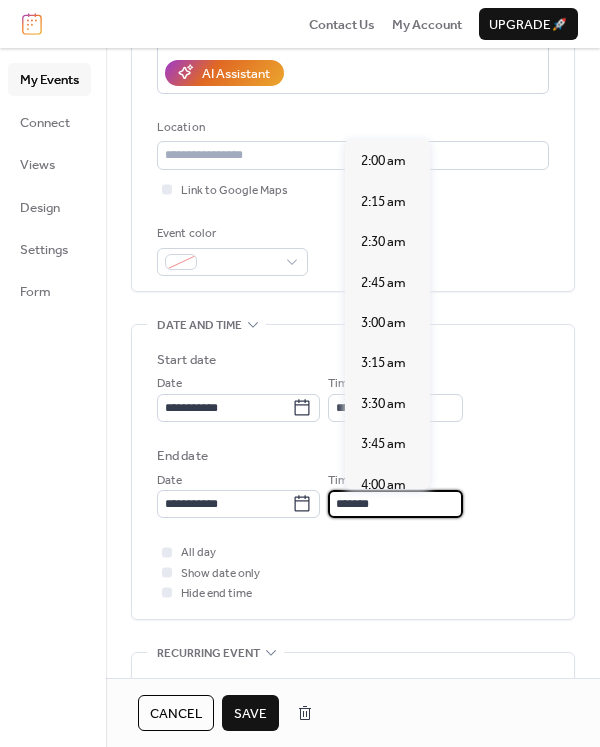 click on "All day Show date only Hide end time" at bounding box center [353, 572] 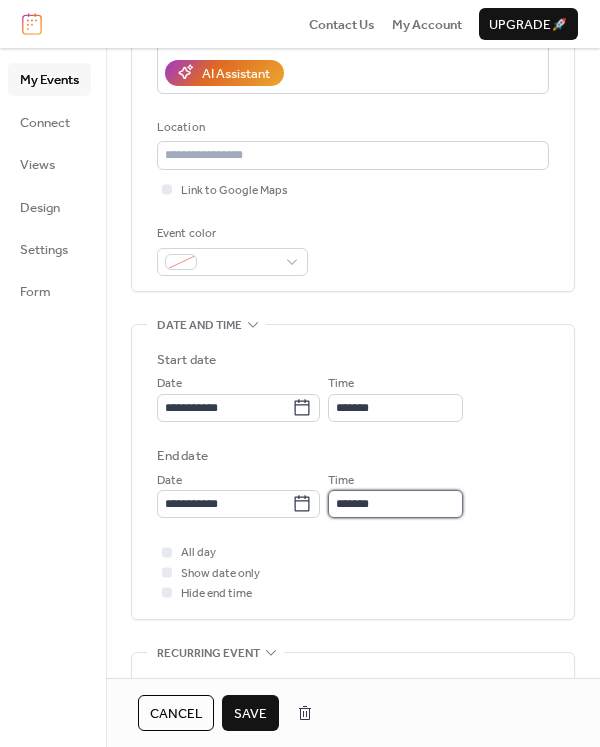click on "*******" at bounding box center [395, 504] 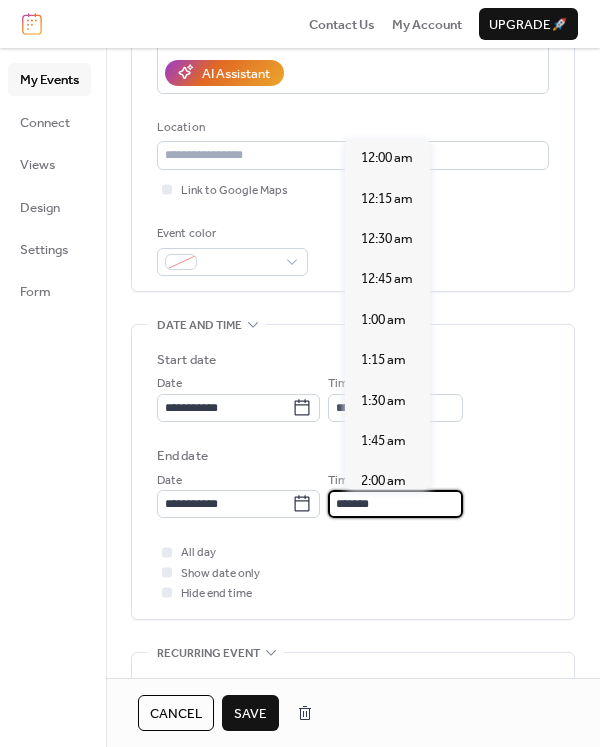 scroll, scrollTop: 400, scrollLeft: 0, axis: vertical 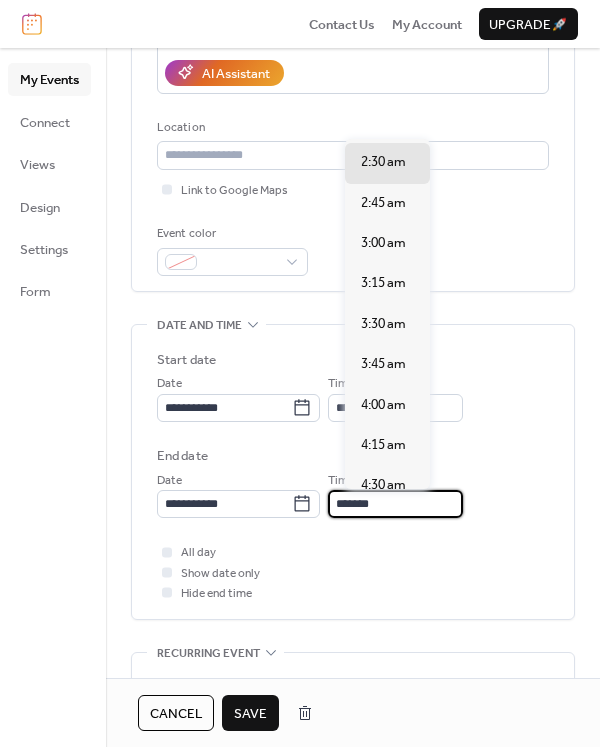 click on "*******" at bounding box center (395, 504) 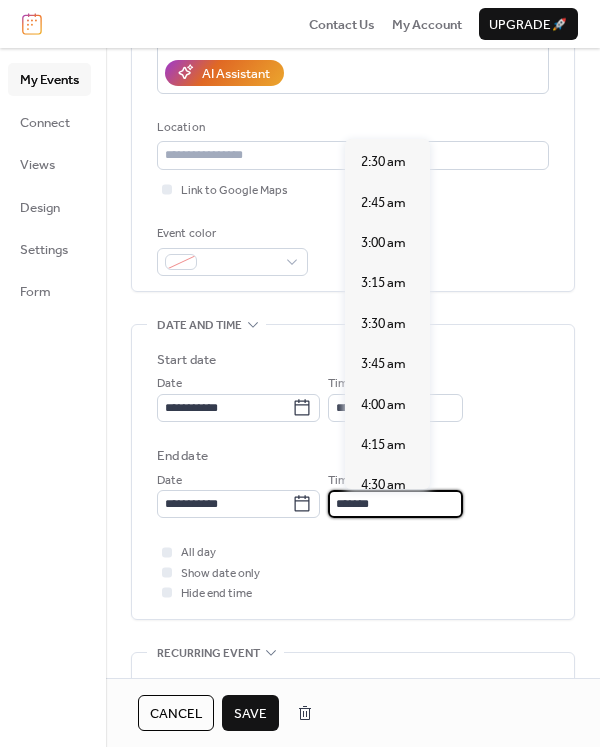 scroll, scrollTop: 2317, scrollLeft: 0, axis: vertical 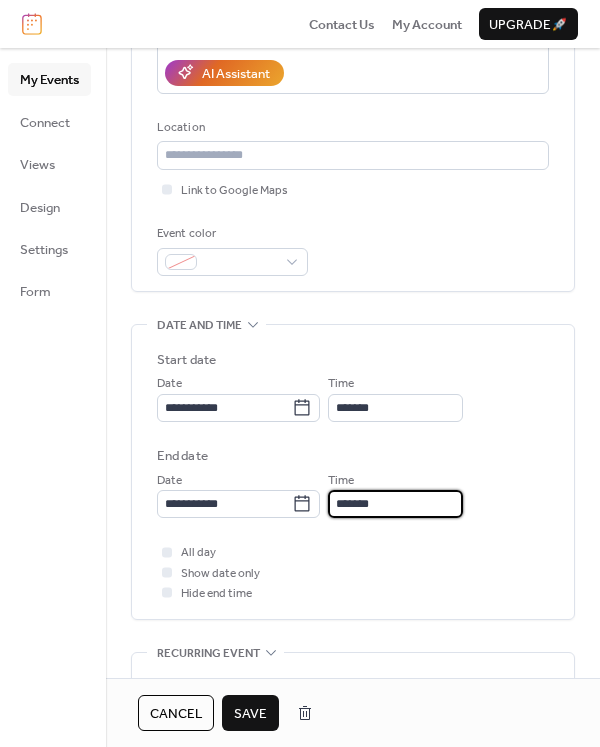 type on "*******" 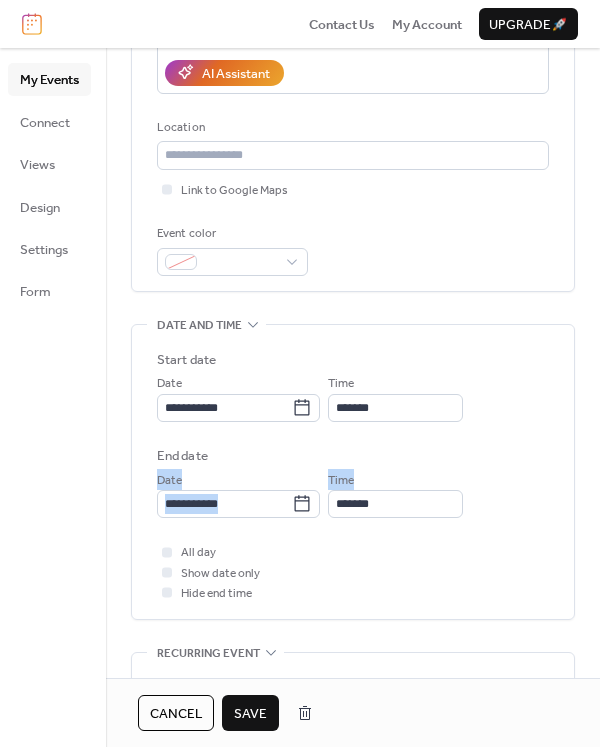 drag, startPoint x: 593, startPoint y: 451, endPoint x: 599, endPoint y: 525, distance: 74.24284 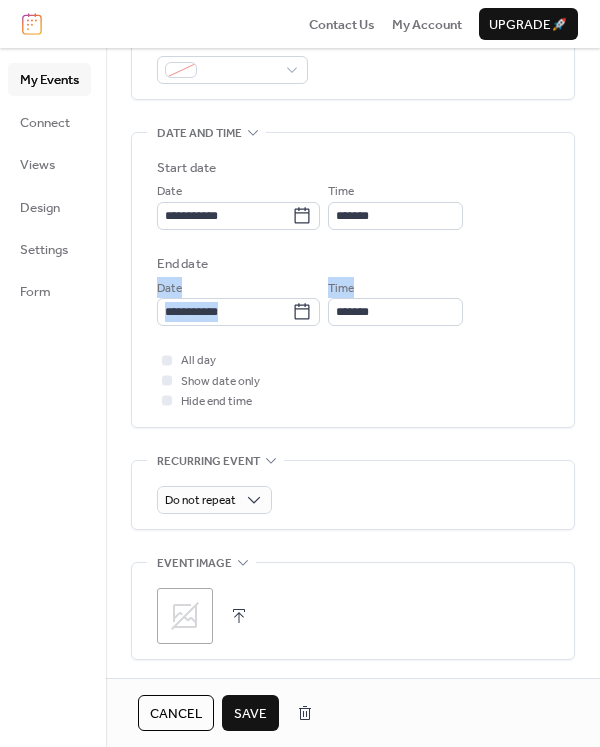 scroll, scrollTop: 568, scrollLeft: 0, axis: vertical 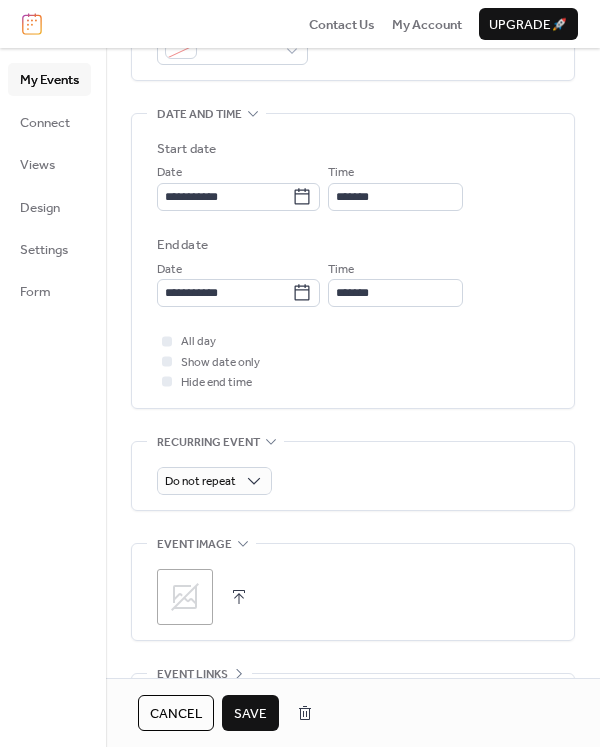 click on "Do not repeat" at bounding box center [353, 481] 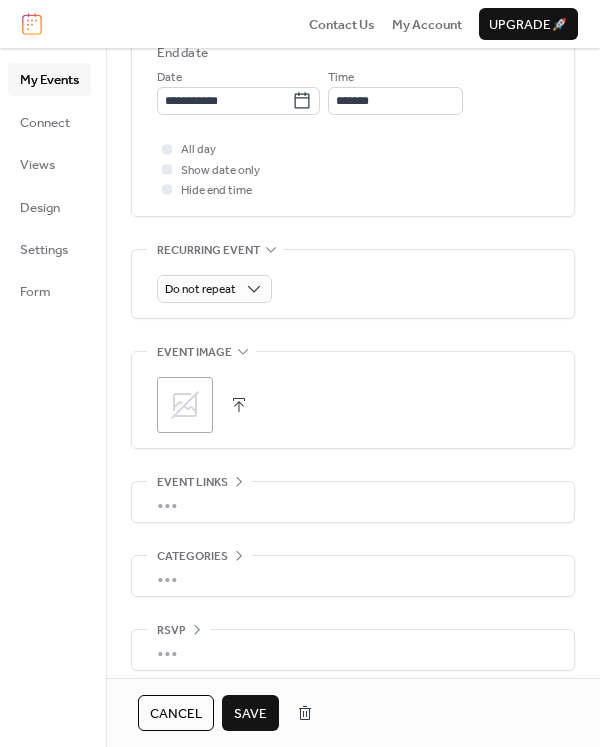 scroll, scrollTop: 770, scrollLeft: 0, axis: vertical 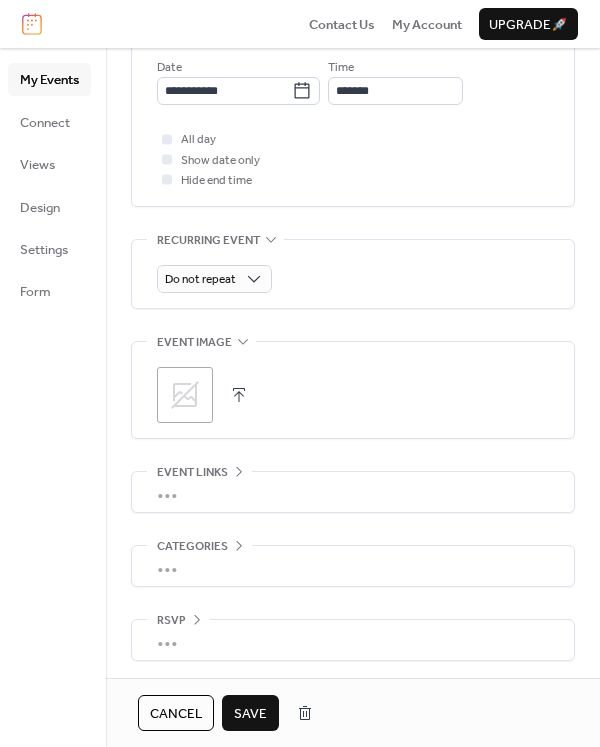 click on "•••" at bounding box center [353, 640] 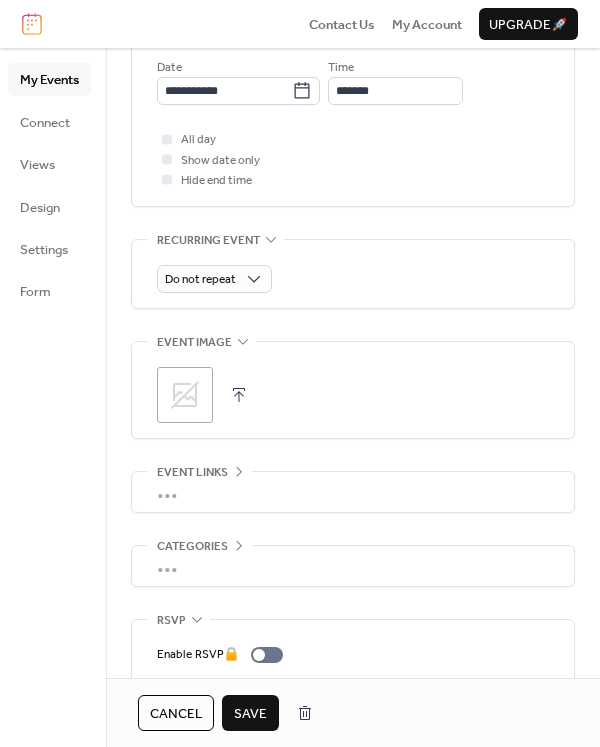 scroll, scrollTop: 770, scrollLeft: 0, axis: vertical 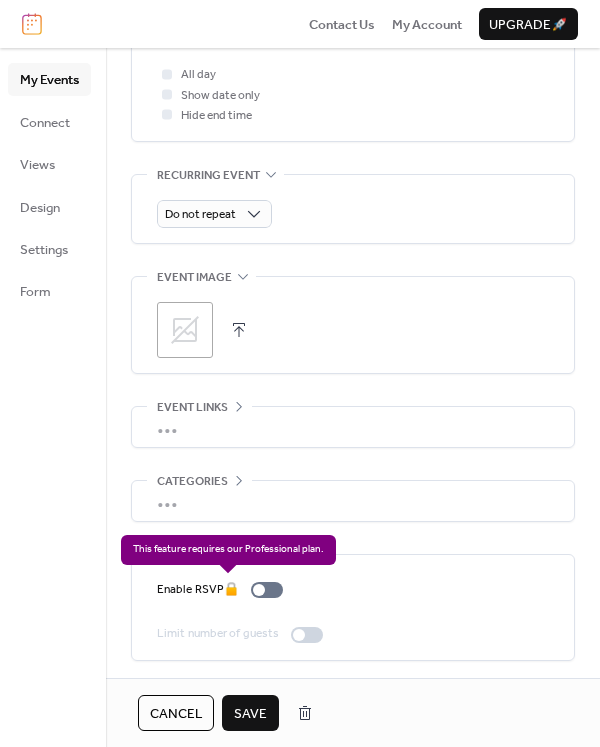 click on "Enable RSVP  🔒" at bounding box center [224, 590] 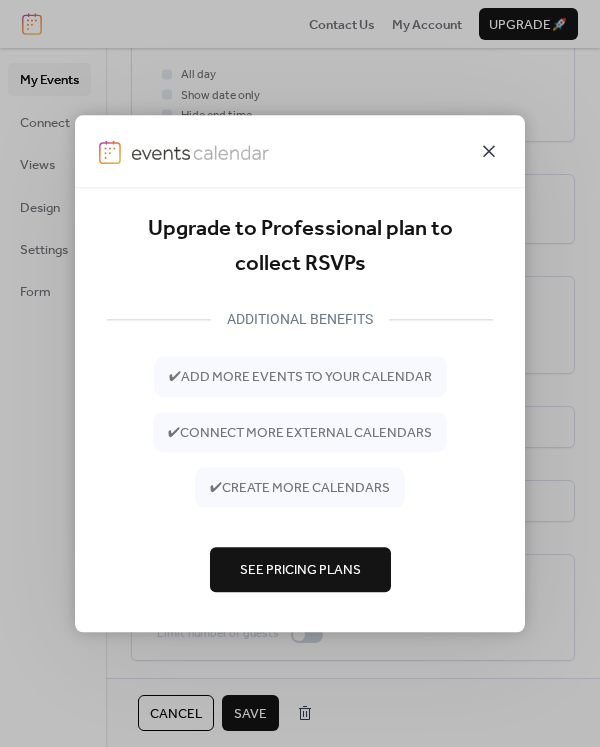 click 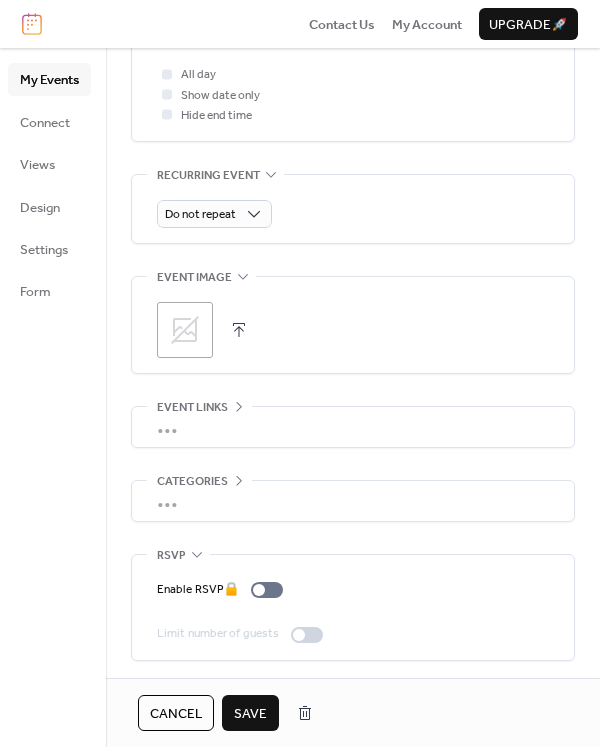 click on "•••" at bounding box center (353, 427) 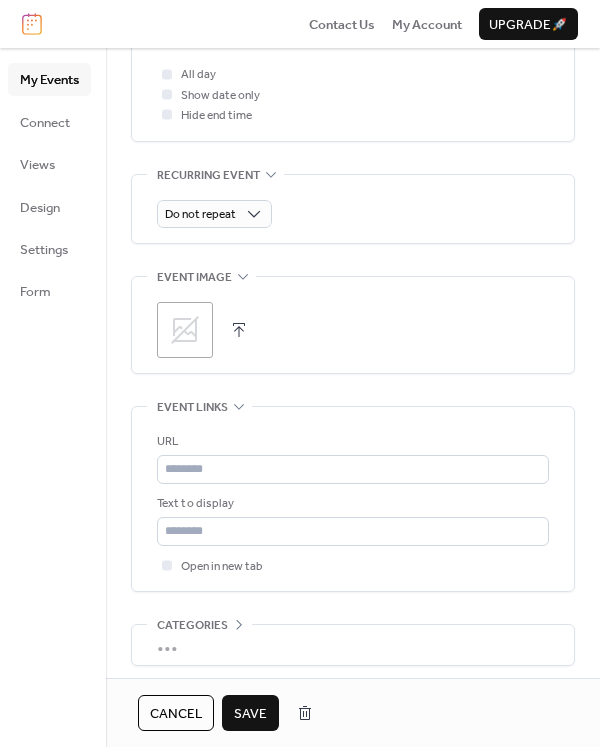 scroll, scrollTop: 835, scrollLeft: 0, axis: vertical 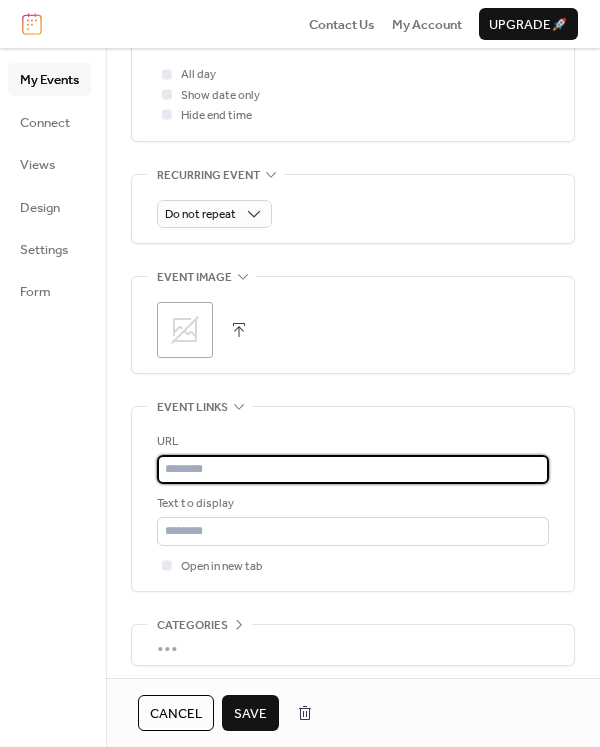 click at bounding box center [353, 469] 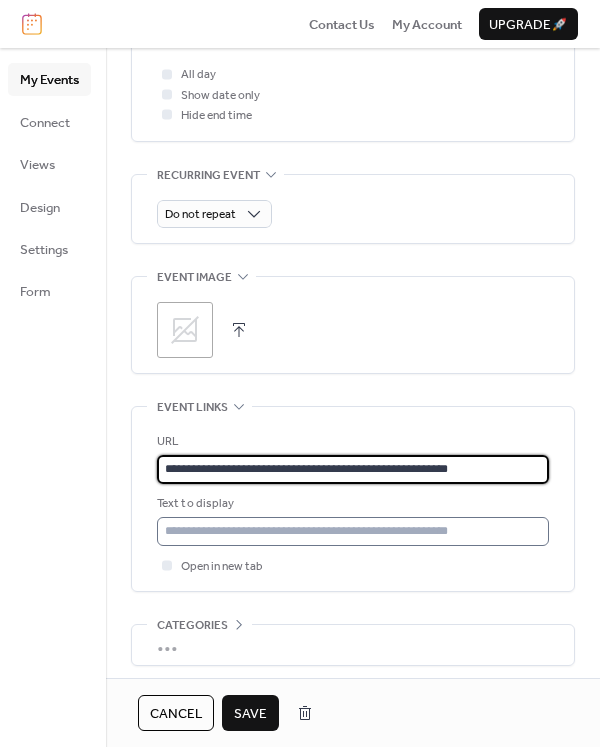 type on "**********" 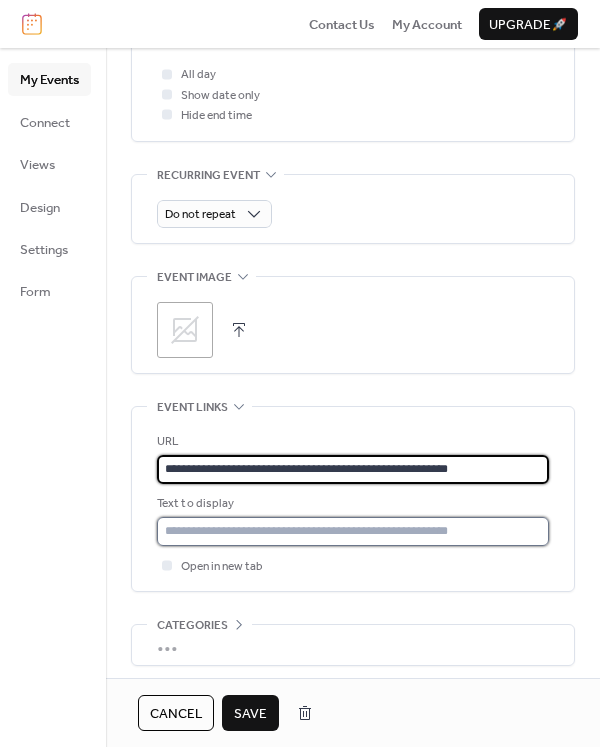 click at bounding box center [353, 531] 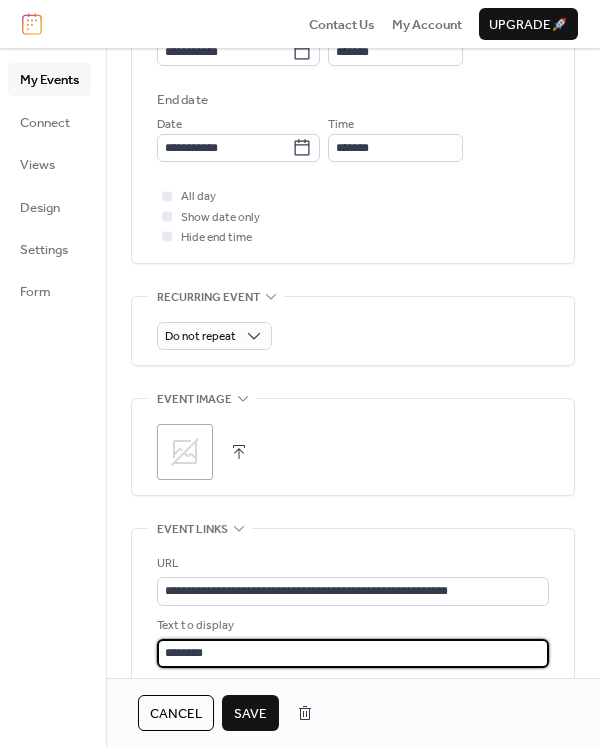 scroll, scrollTop: 677, scrollLeft: 0, axis: vertical 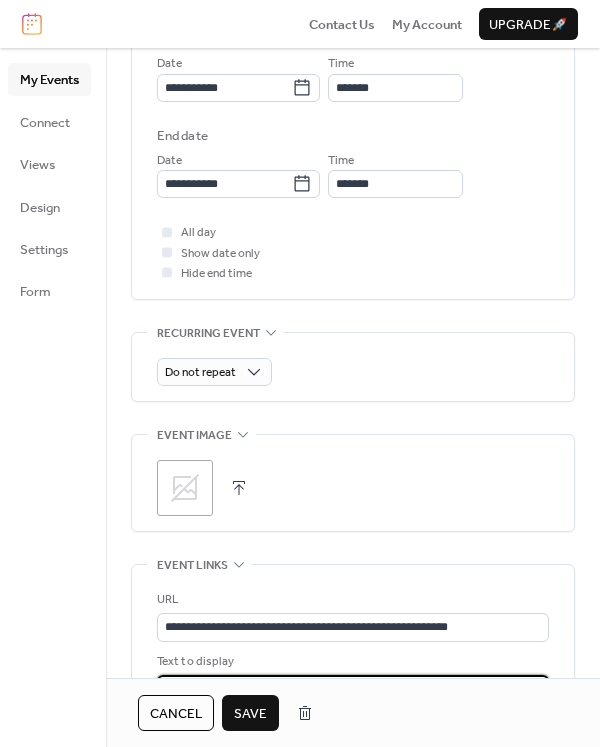 type on "********" 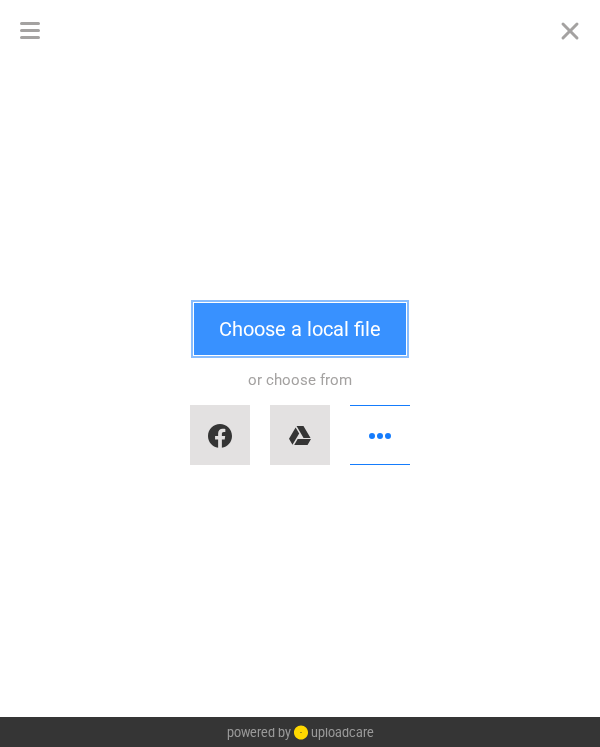 click on "Choose a local file" at bounding box center (300, 329) 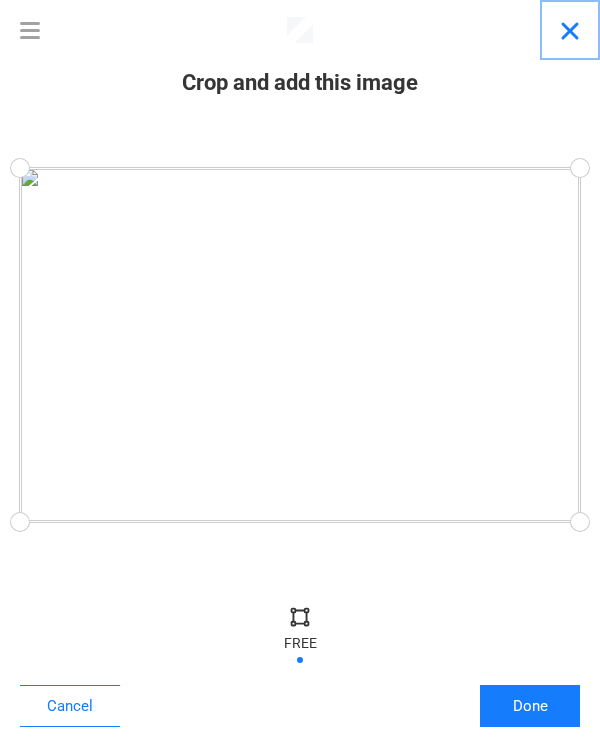 click at bounding box center [570, 30] 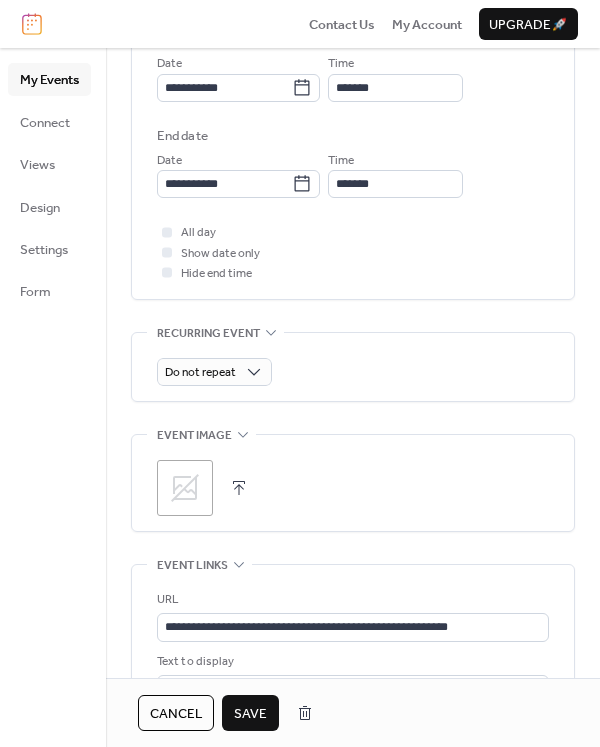 click on "Save" at bounding box center (250, 714) 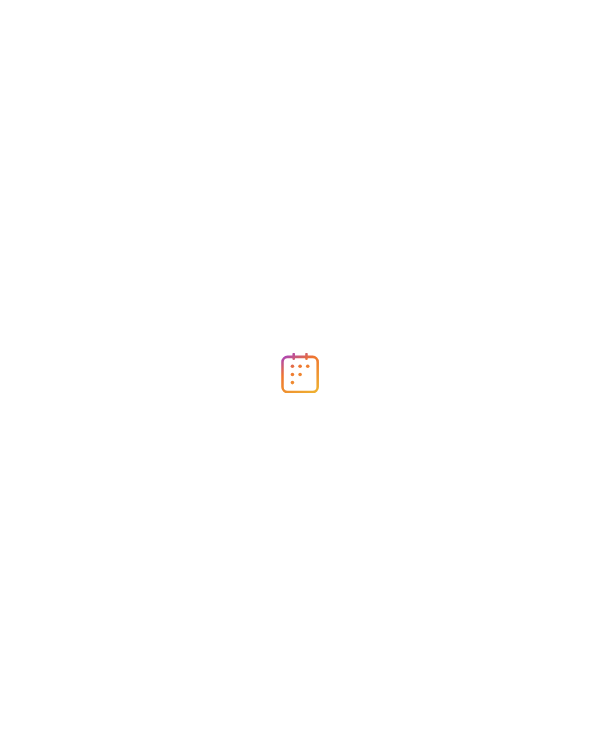 scroll, scrollTop: 0, scrollLeft: 0, axis: both 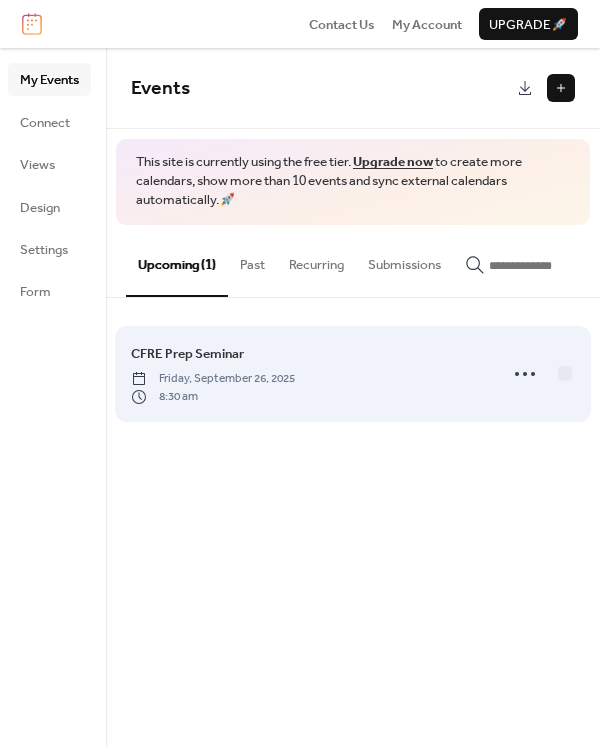 click on "CFRE Prep Seminar Friday, September 26, 2025 8:30 am" at bounding box center [308, 374] 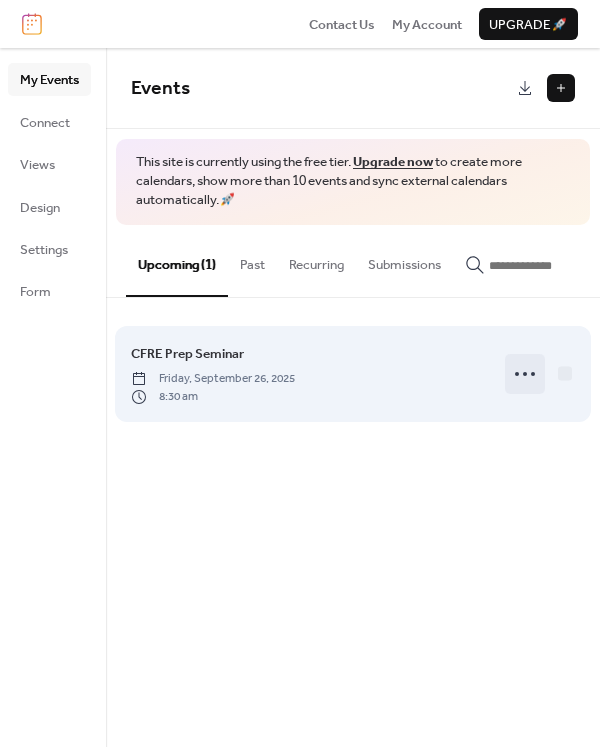 click 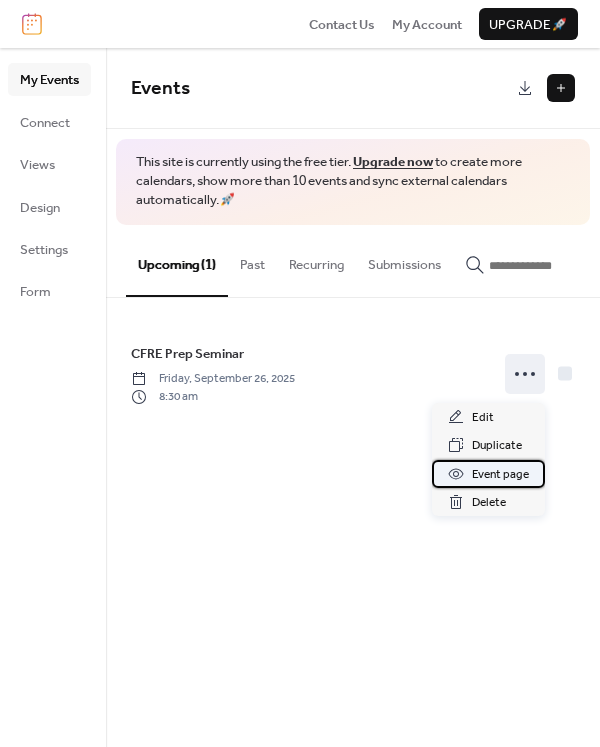 click on "Event page" at bounding box center [500, 475] 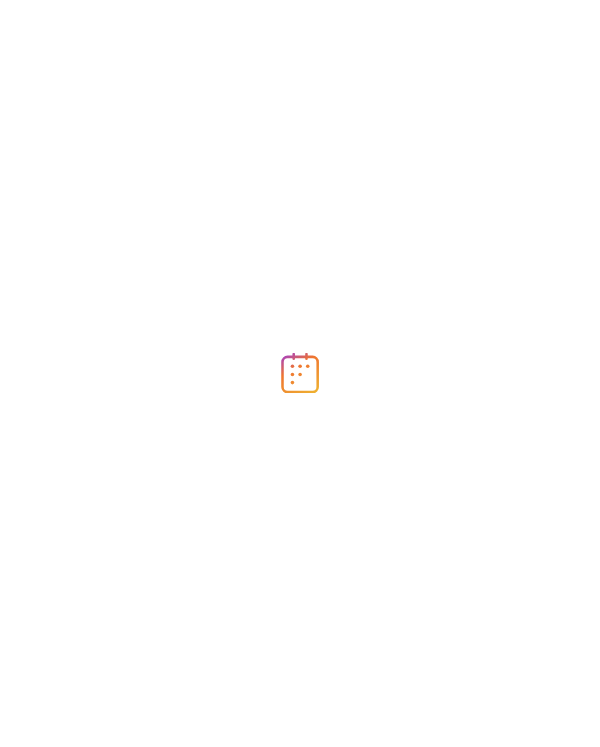 scroll, scrollTop: 0, scrollLeft: 0, axis: both 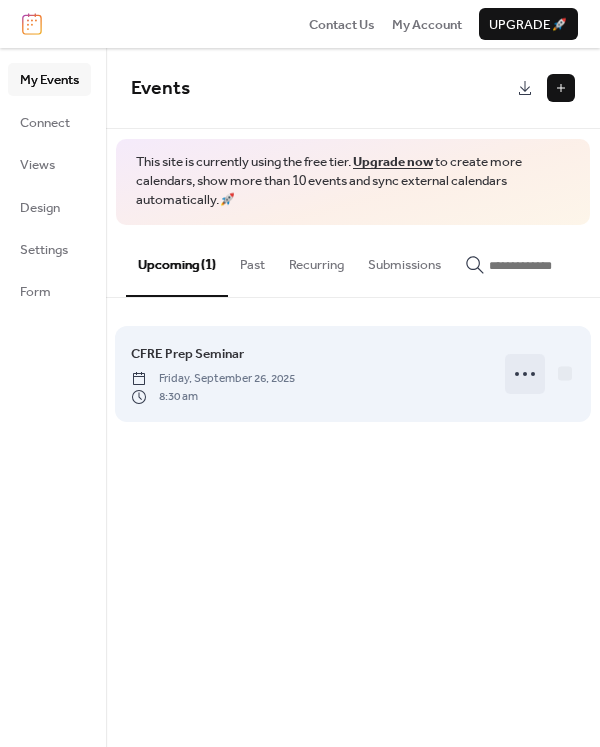 click 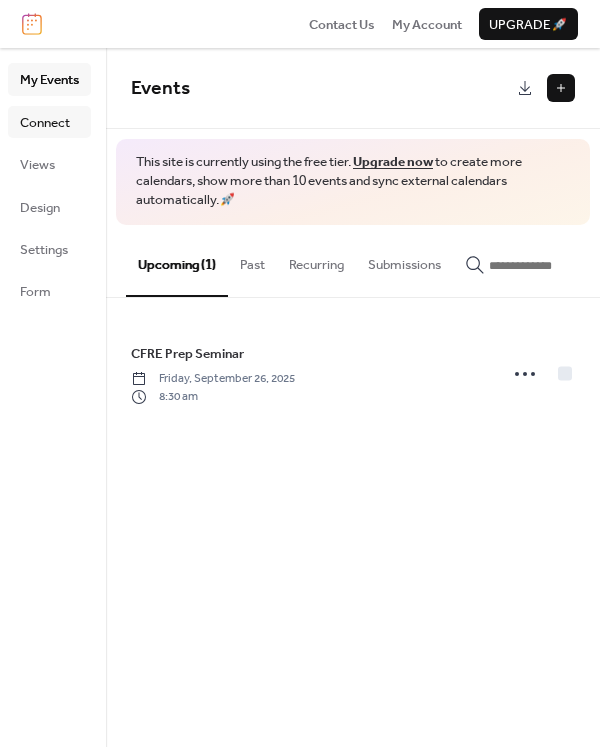 click on "Connect" at bounding box center (45, 123) 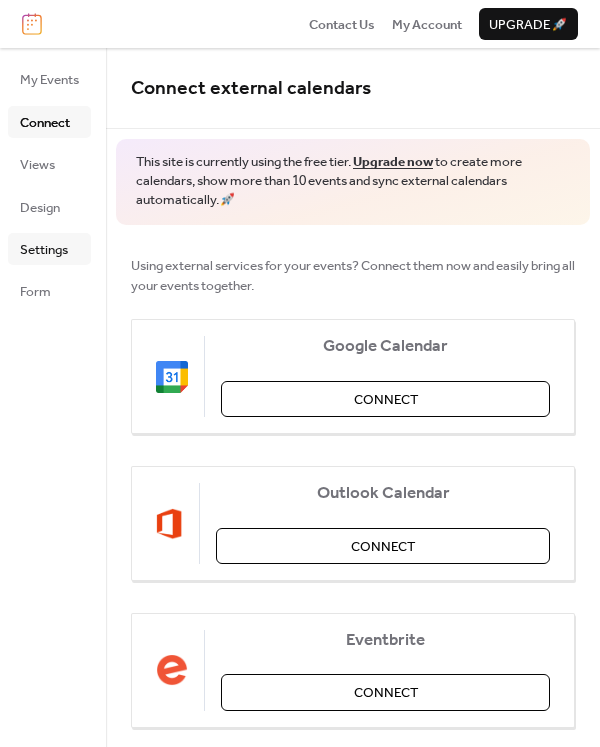 click on "Settings" at bounding box center (44, 250) 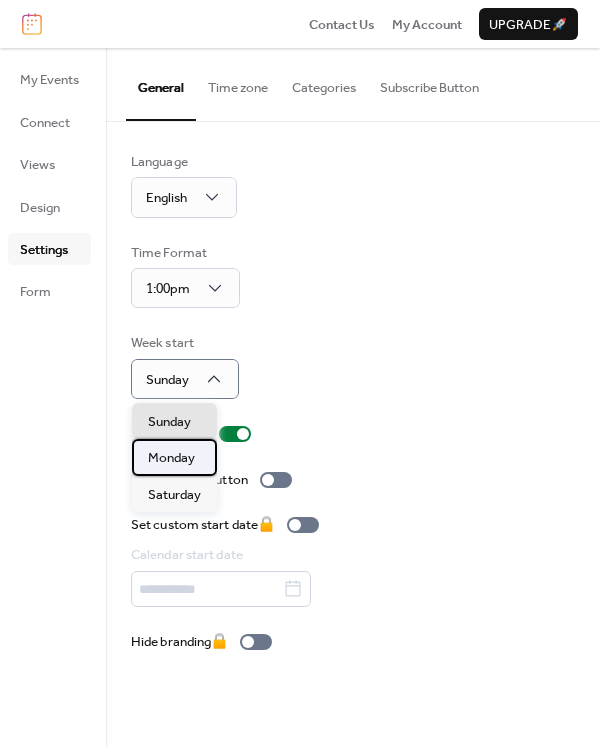 click on "Monday" at bounding box center [171, 458] 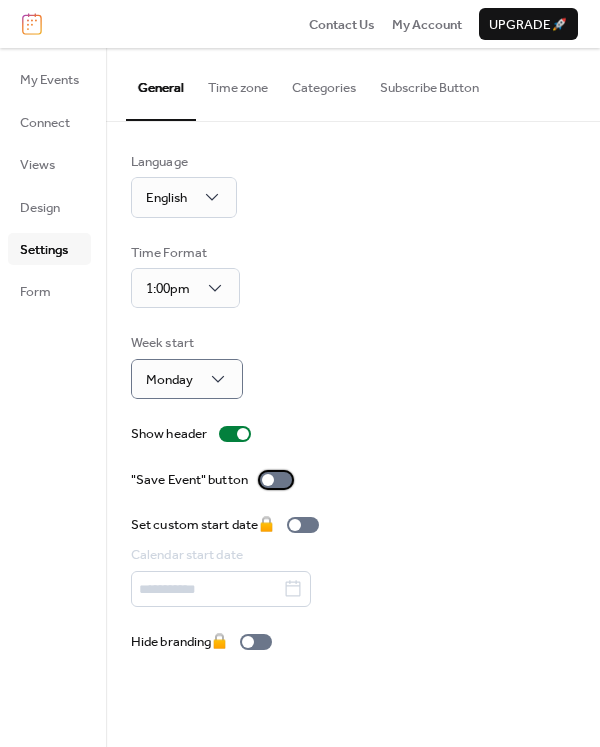 click at bounding box center (276, 480) 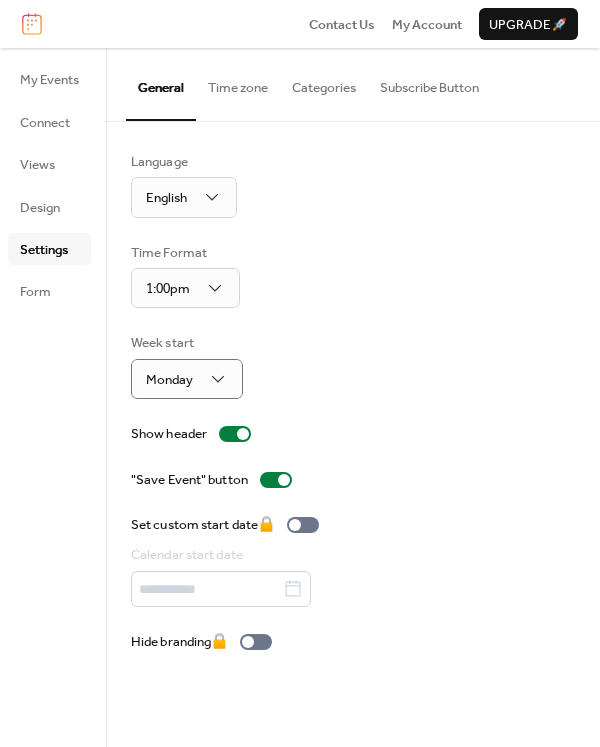 click on "Time zone" at bounding box center [238, 83] 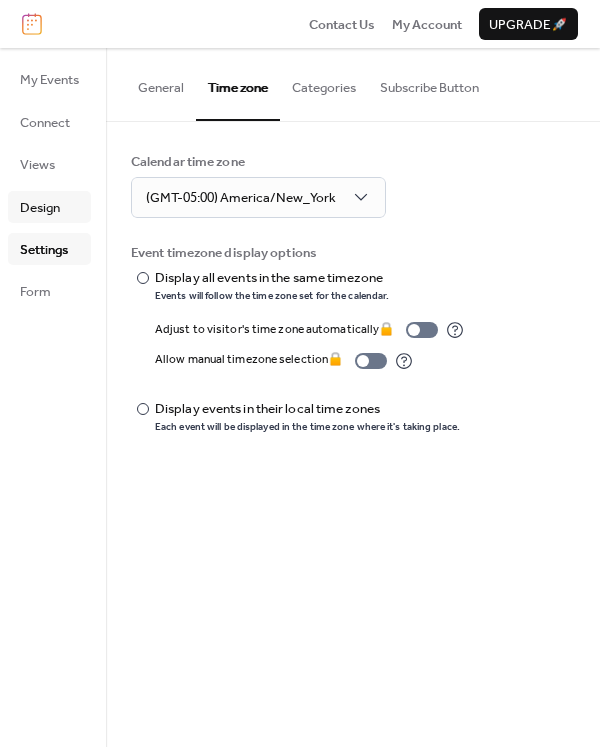 click on "Design" at bounding box center [40, 208] 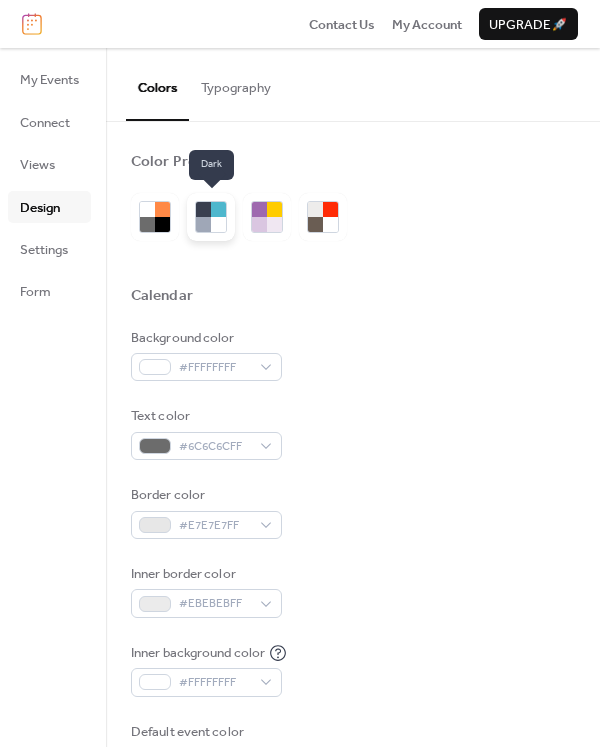 click at bounding box center [218, 224] 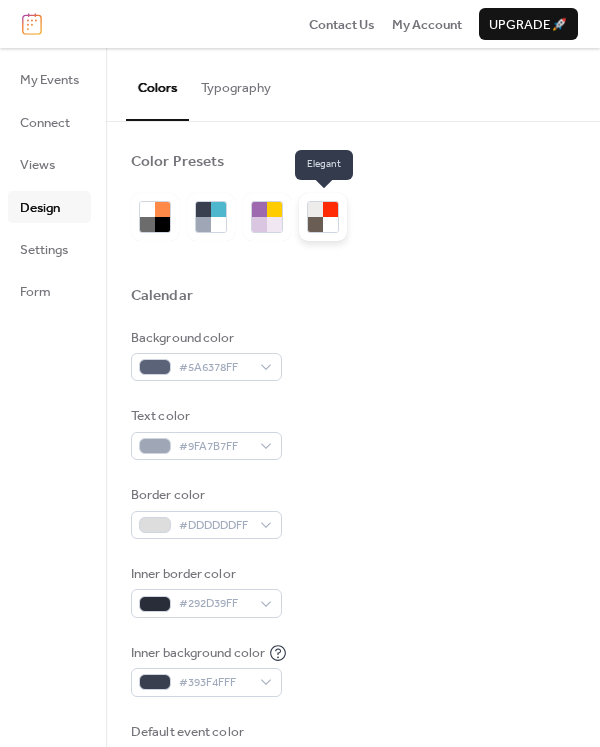 click at bounding box center [330, 224] 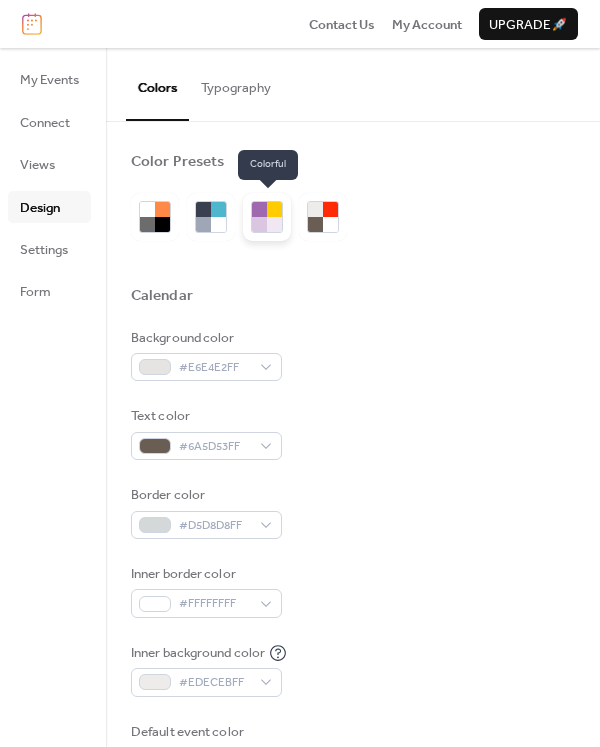click at bounding box center [274, 224] 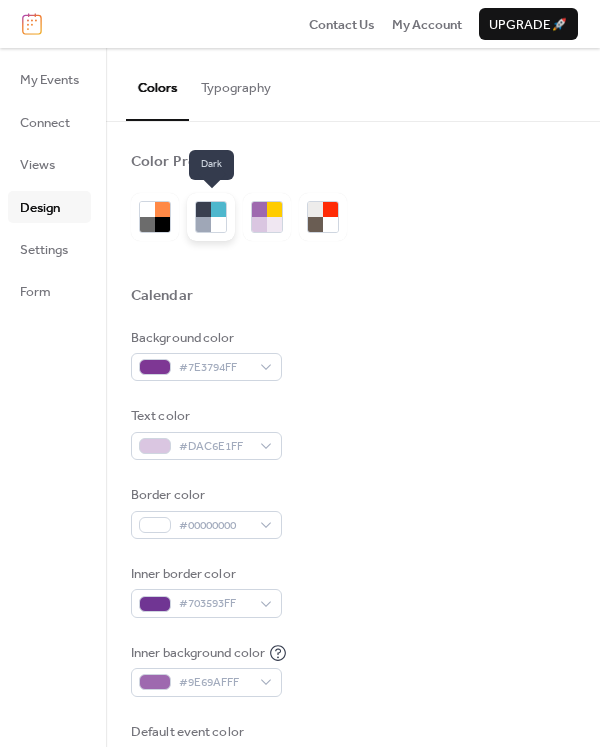 click at bounding box center [218, 224] 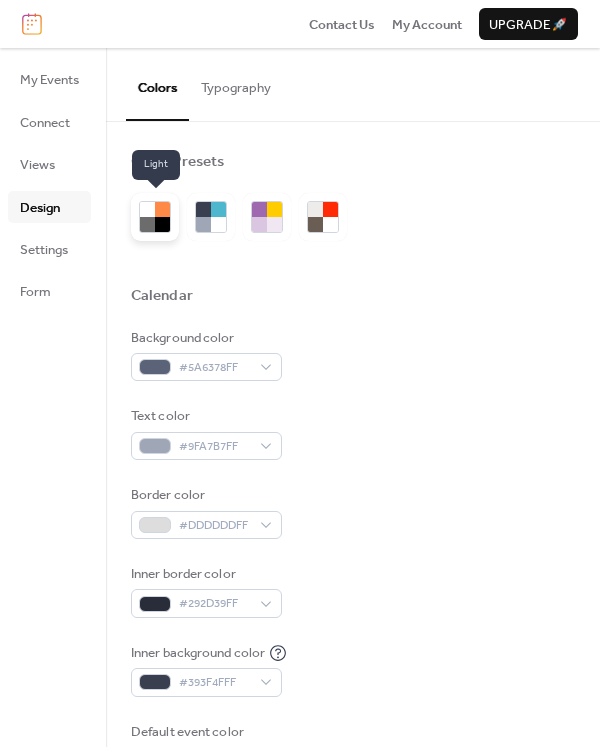 click at bounding box center [162, 224] 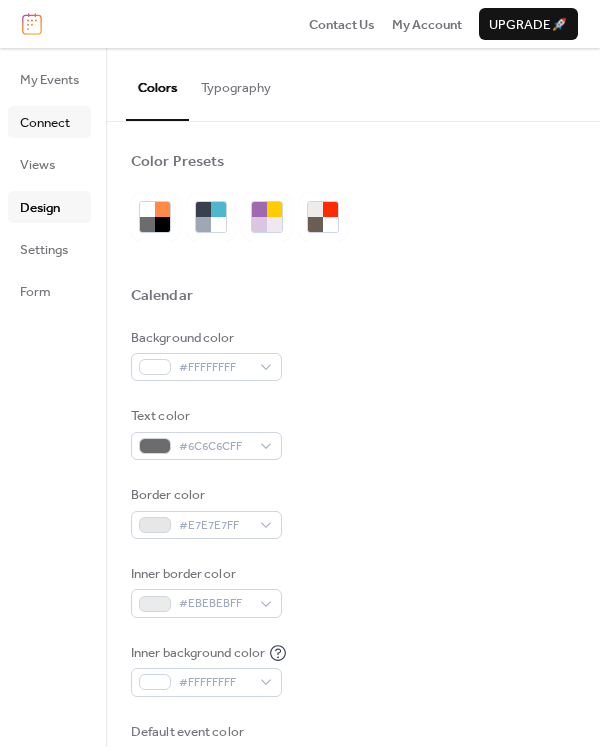 click on "Connect" at bounding box center (45, 123) 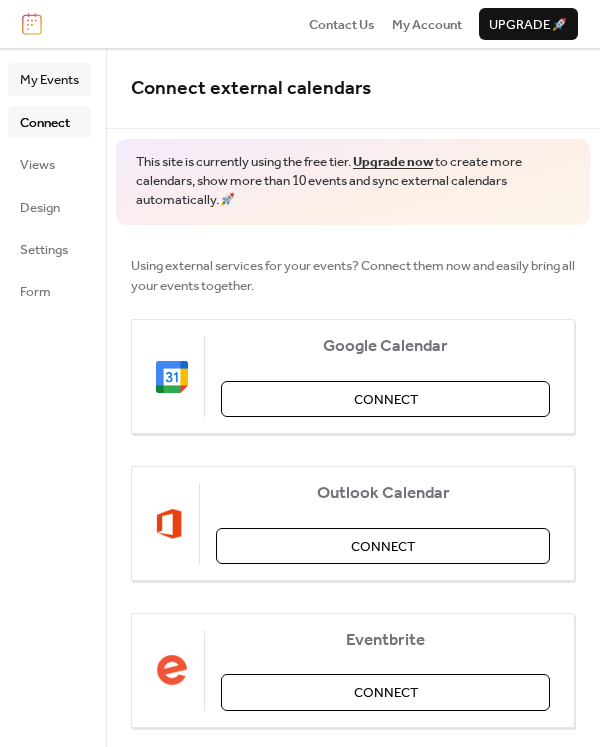 click on "My Events" at bounding box center (49, 80) 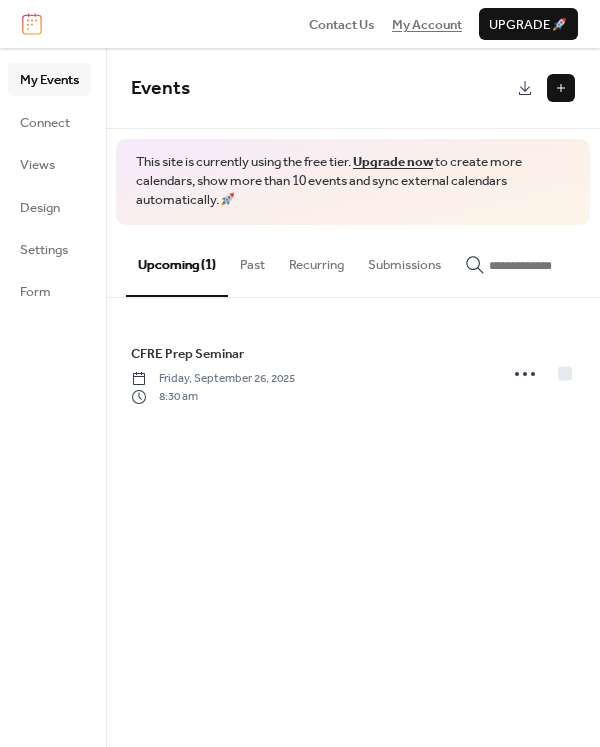 click on "My Account" at bounding box center (427, 25) 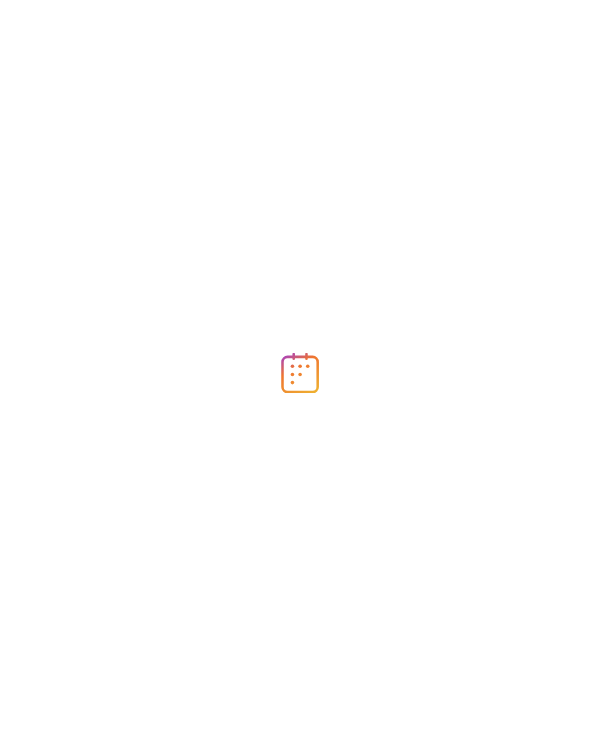 scroll, scrollTop: 0, scrollLeft: 0, axis: both 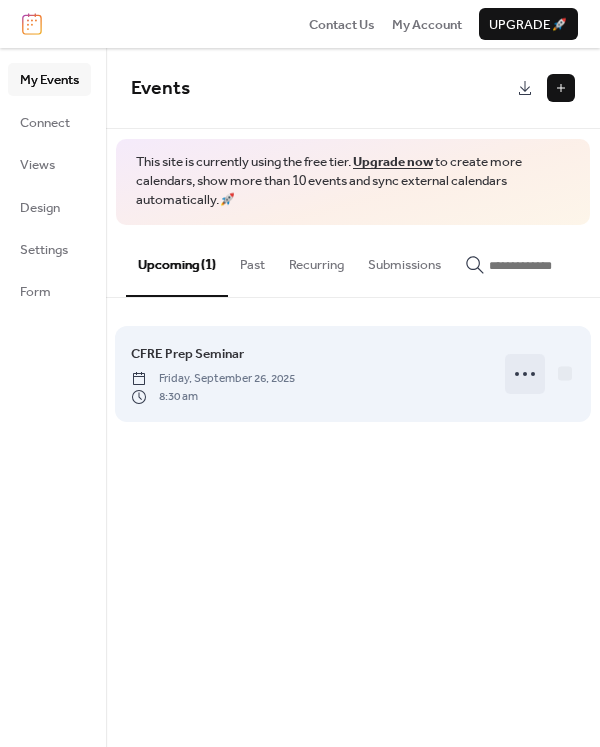 click 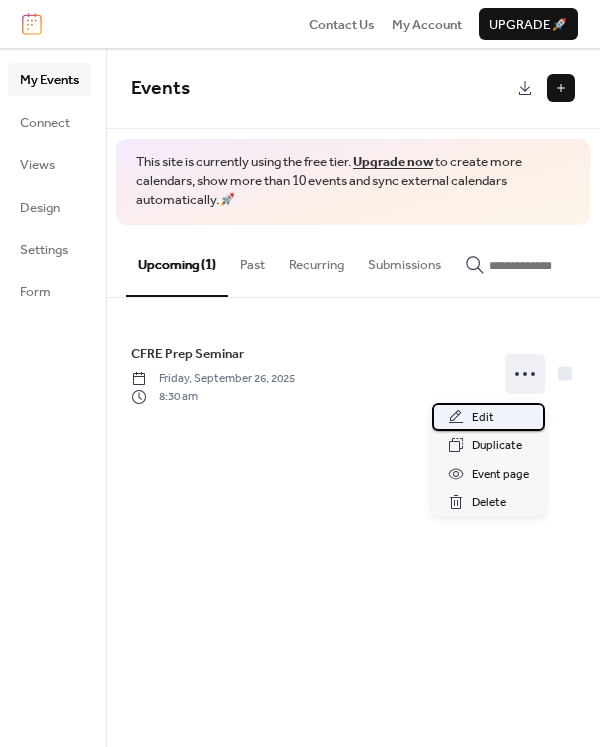 click on "Edit" at bounding box center (483, 418) 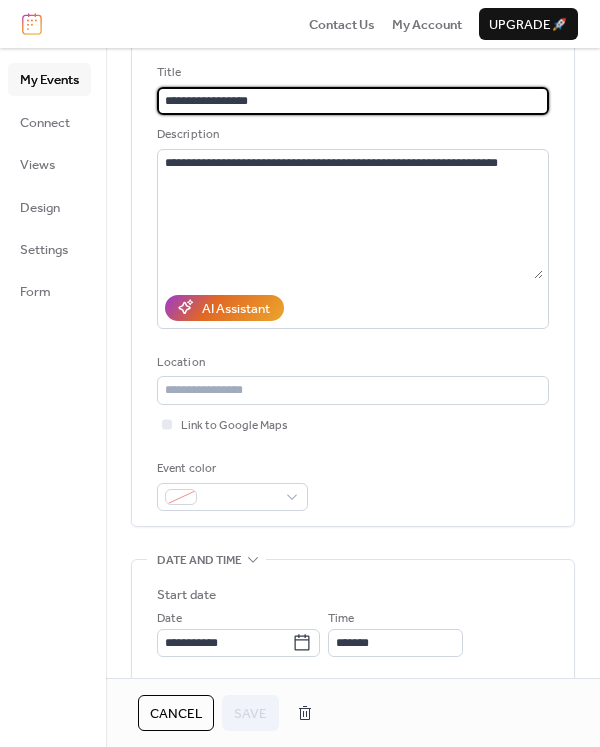 scroll, scrollTop: 118, scrollLeft: 0, axis: vertical 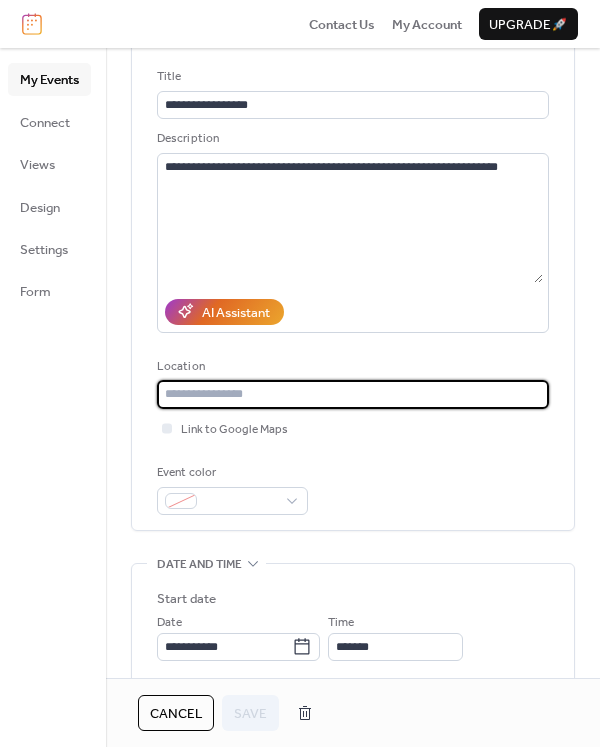 click at bounding box center (353, 394) 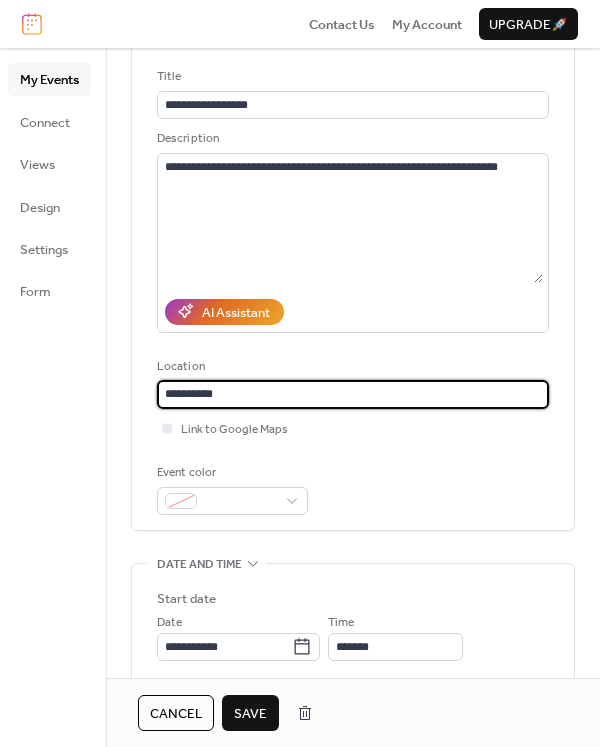 type on "**********" 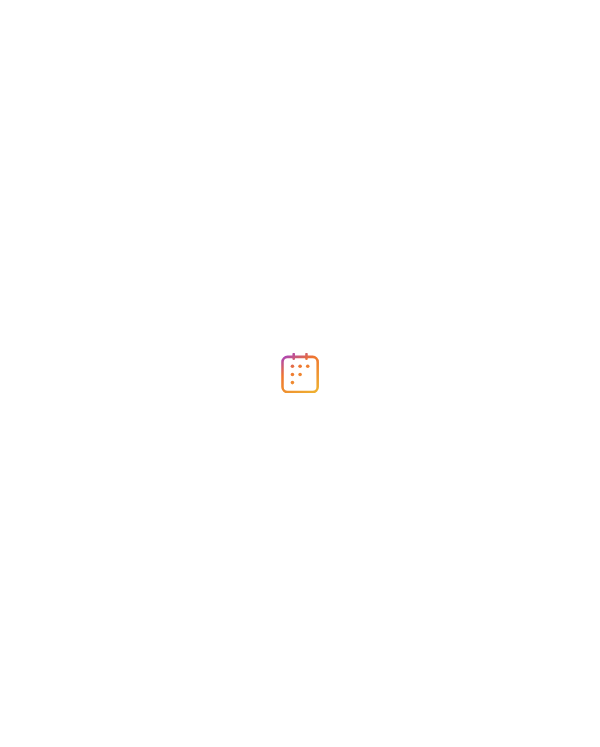 scroll, scrollTop: 0, scrollLeft: 0, axis: both 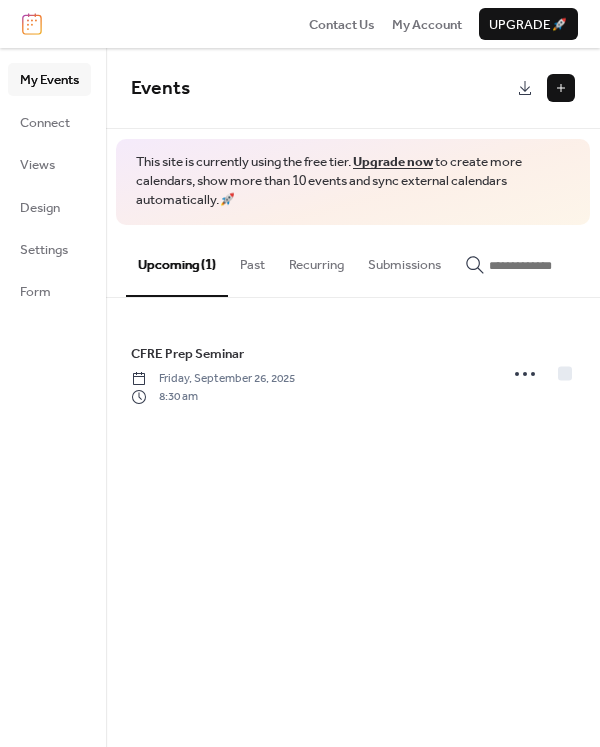 click at bounding box center (561, 88) 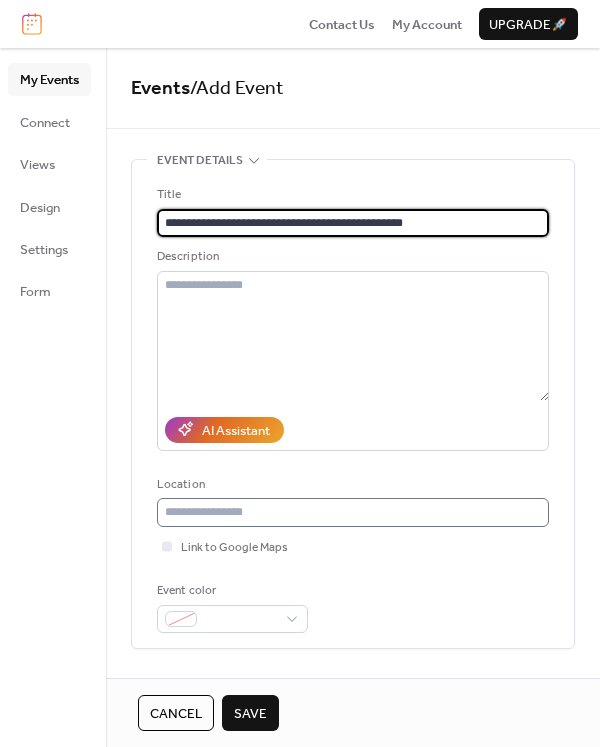 type on "**********" 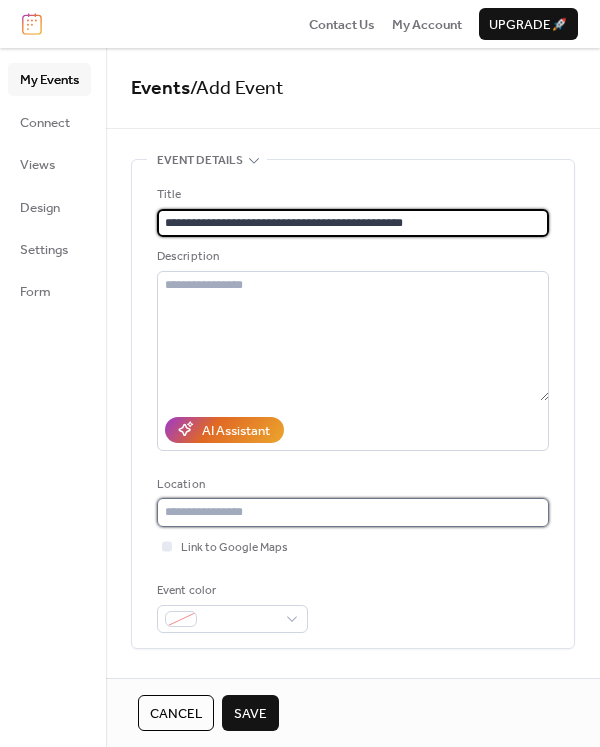 click at bounding box center (353, 512) 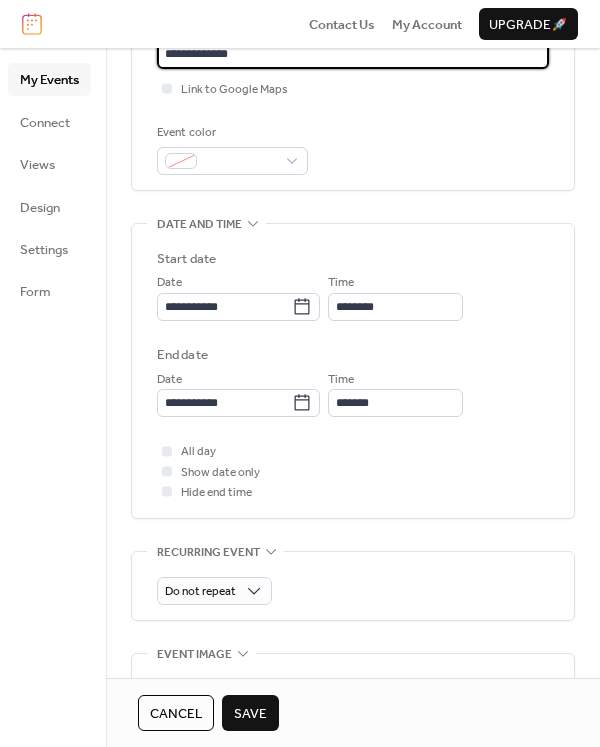 scroll, scrollTop: 465, scrollLeft: 0, axis: vertical 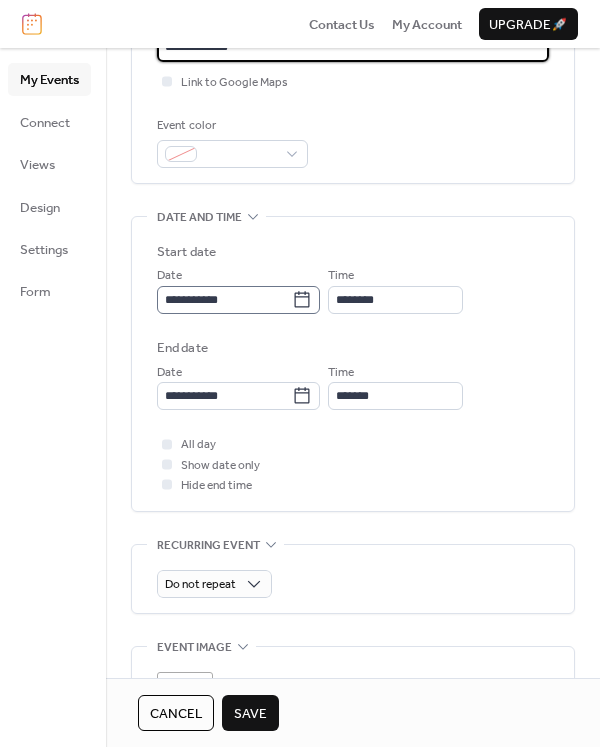 type on "**********" 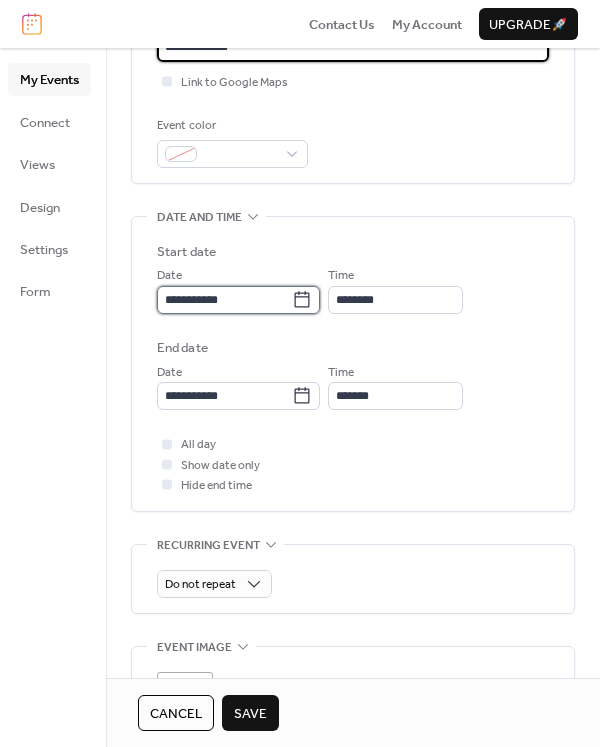 click on "**********" at bounding box center [224, 300] 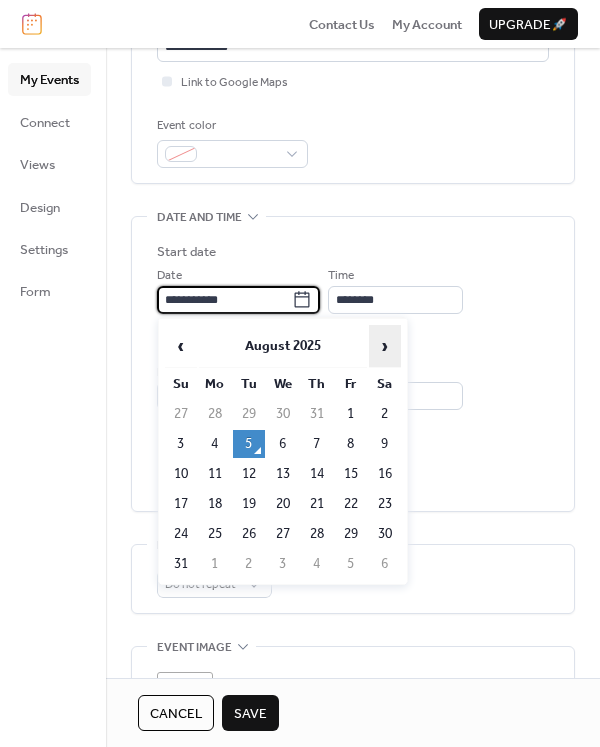 click on "›" at bounding box center (385, 346) 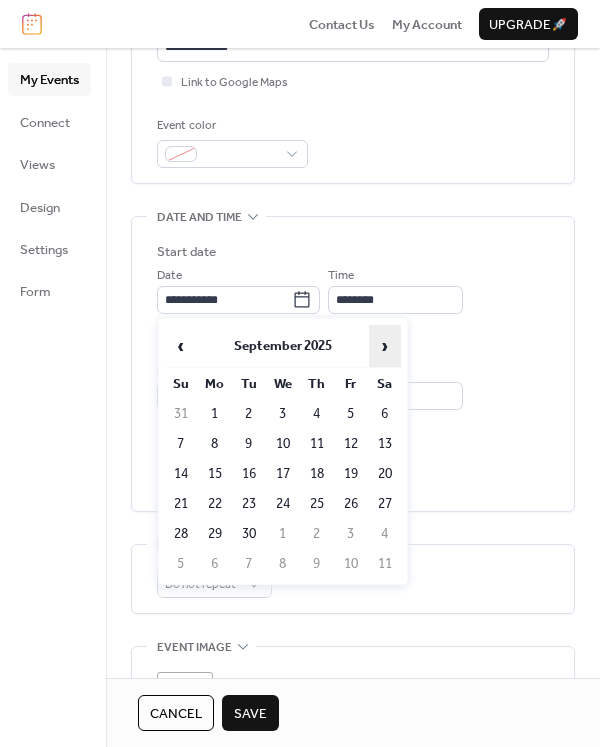 click on "›" at bounding box center (385, 346) 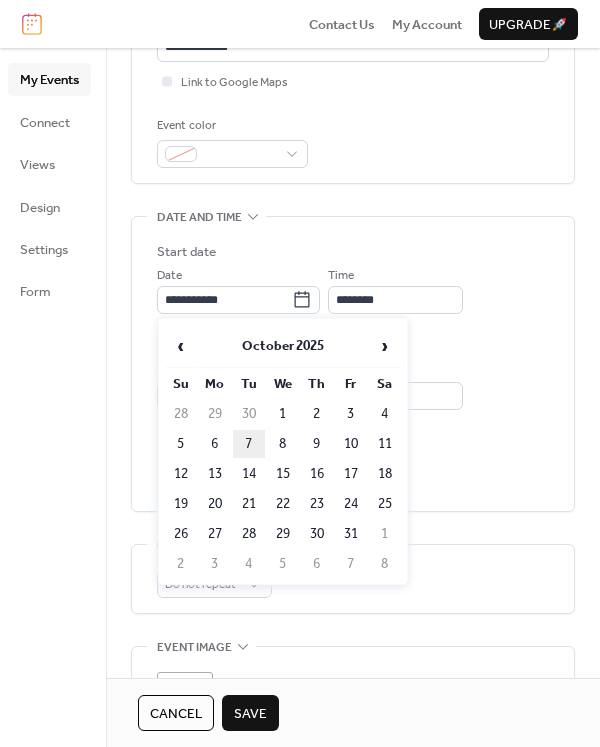 click on "7" at bounding box center (249, 444) 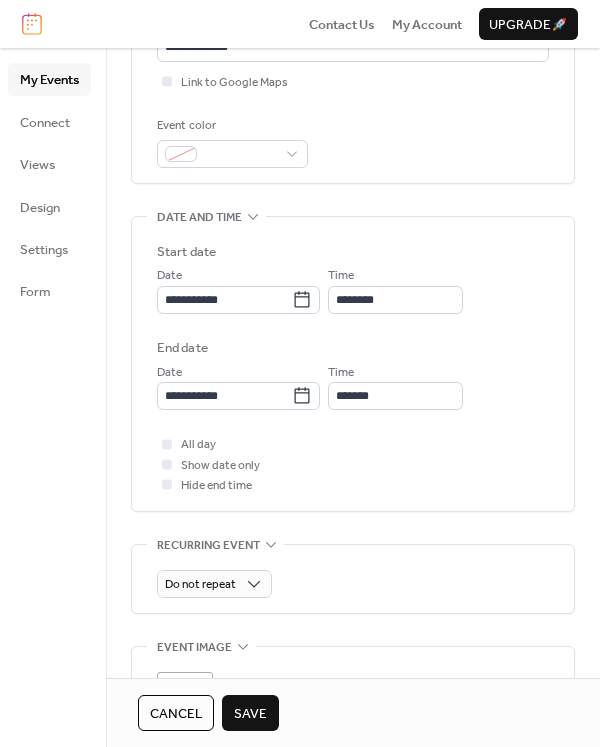 type on "**********" 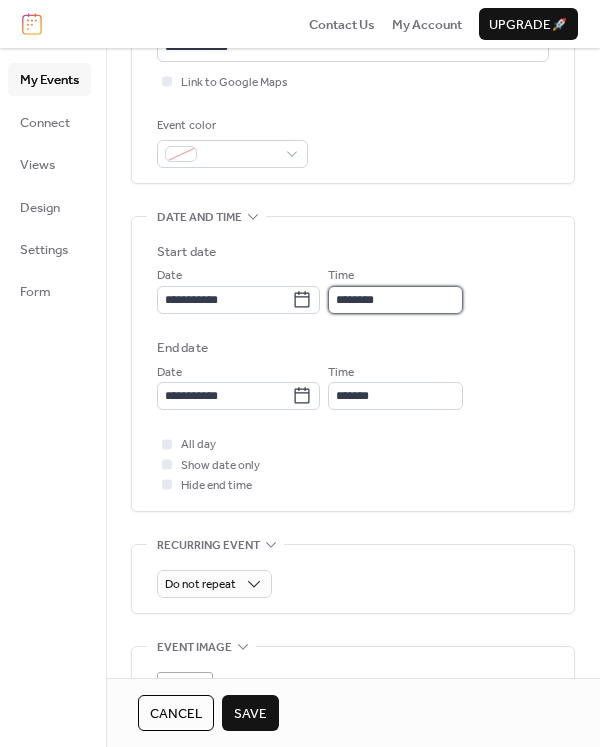 click on "********" at bounding box center [395, 300] 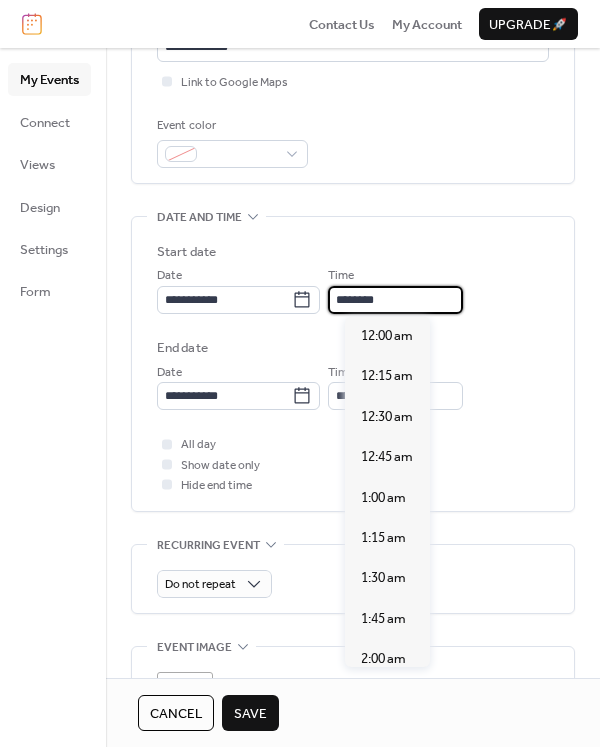 scroll, scrollTop: 1918, scrollLeft: 0, axis: vertical 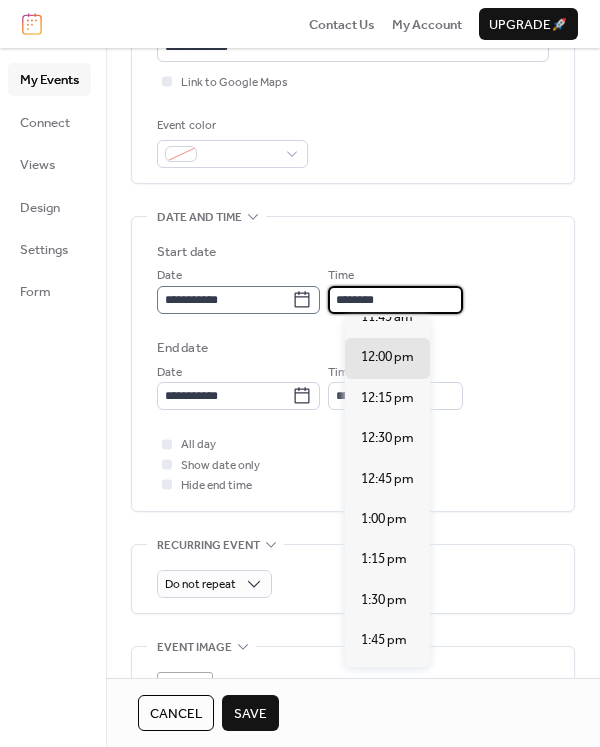 drag, startPoint x: 412, startPoint y: 297, endPoint x: 286, endPoint y: 301, distance: 126.06348 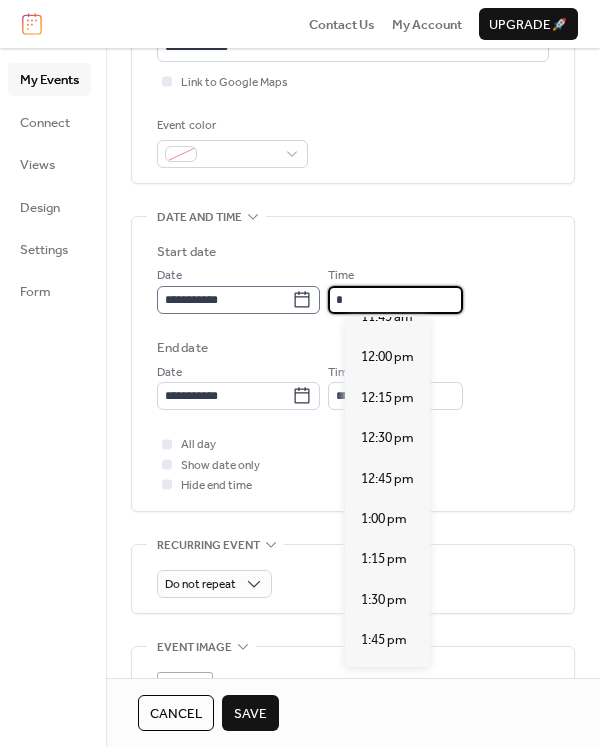 scroll, scrollTop: 1438, scrollLeft: 0, axis: vertical 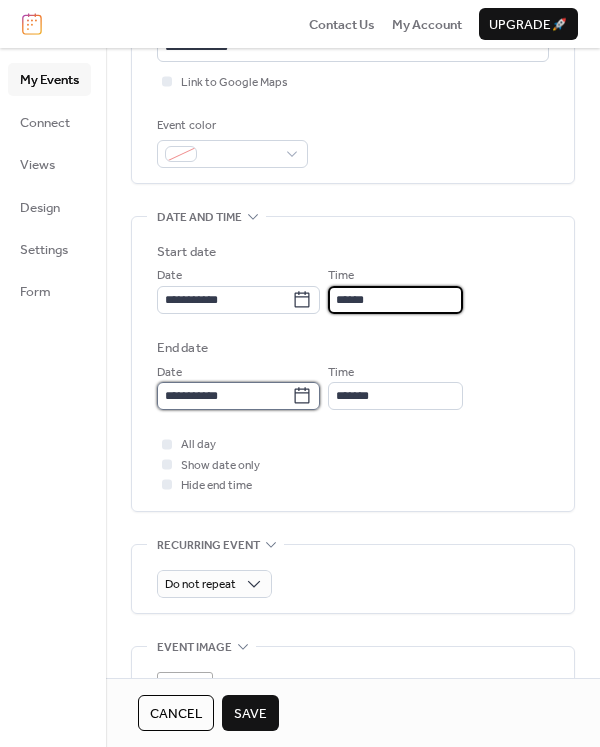 type on "*******" 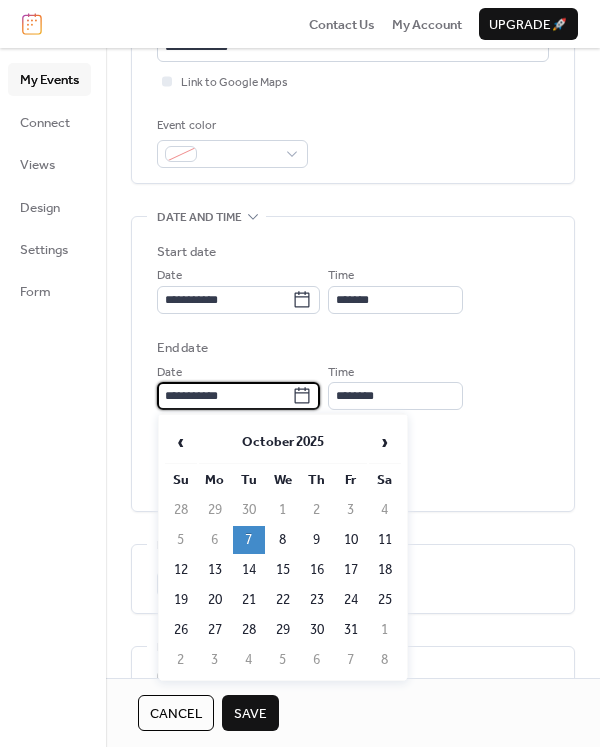 click on "**********" at bounding box center (224, 396) 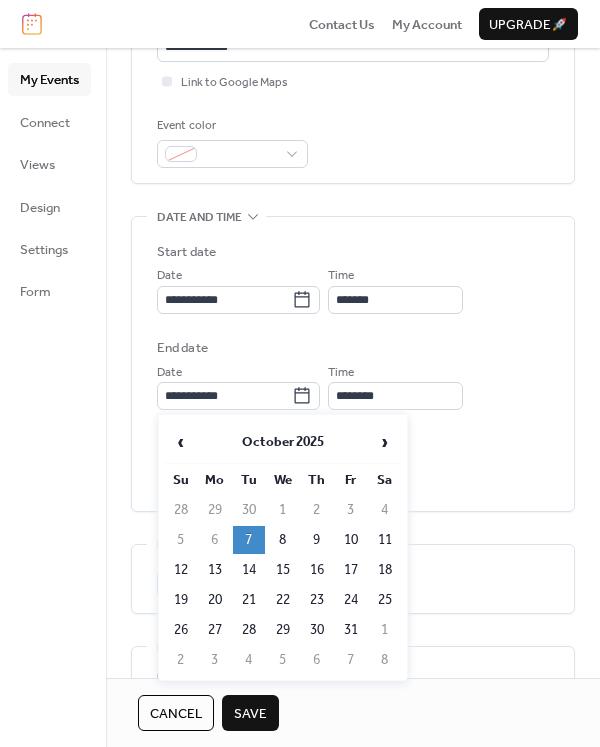 click on "7" at bounding box center (249, 540) 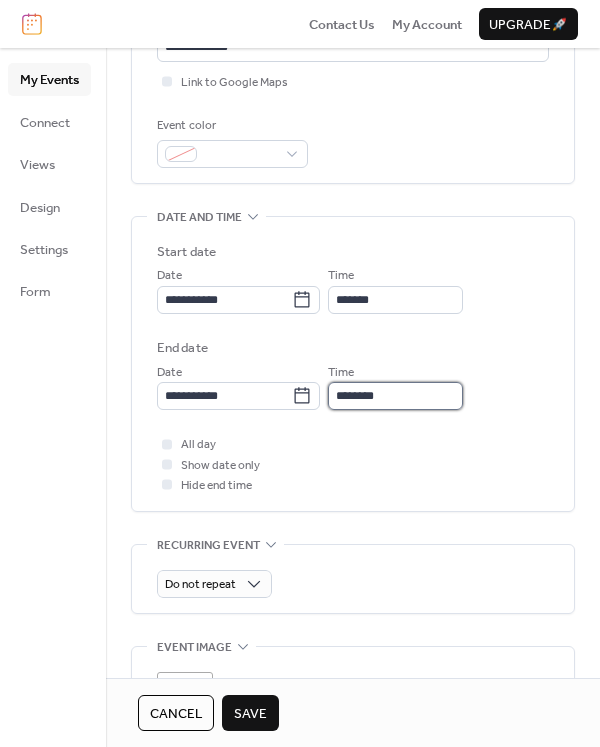 click on "********" at bounding box center [395, 396] 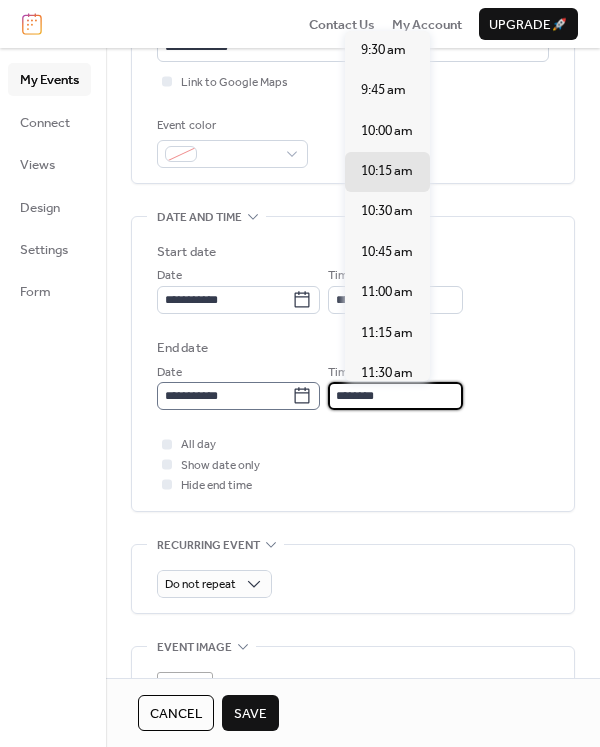 drag, startPoint x: 406, startPoint y: 396, endPoint x: 293, endPoint y: 400, distance: 113.07078 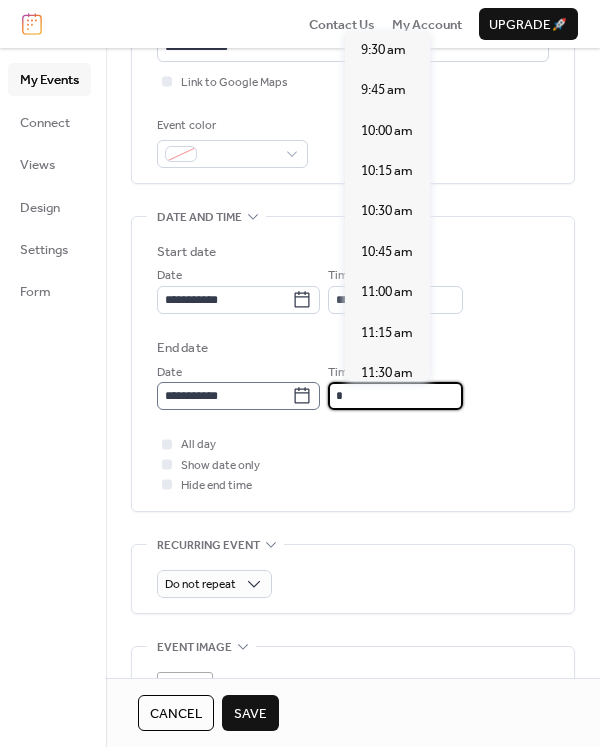 scroll, scrollTop: 1039, scrollLeft: 0, axis: vertical 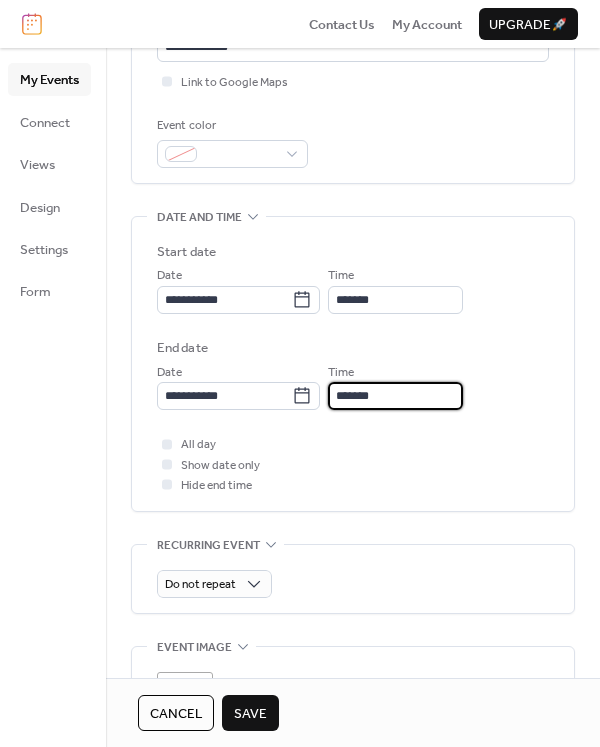 click on "All day Show date only Hide end time" at bounding box center [353, 464] 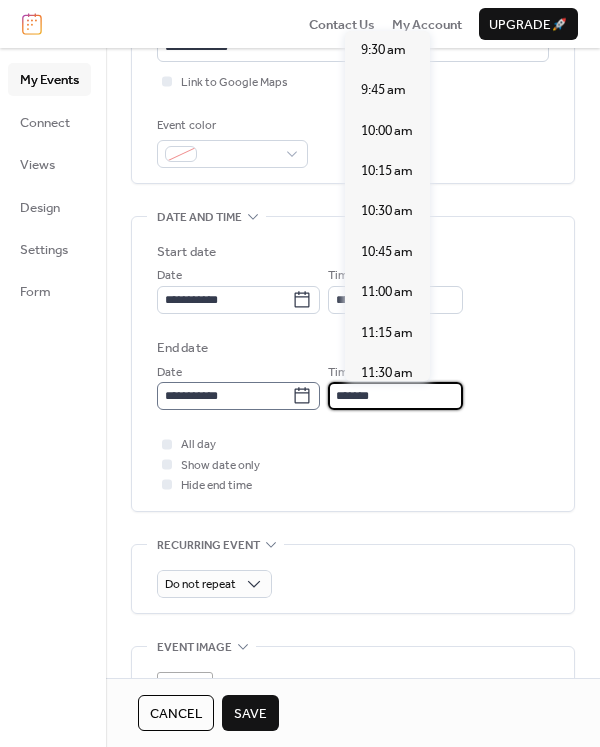 drag, startPoint x: 398, startPoint y: 394, endPoint x: 304, endPoint y: 392, distance: 94.02127 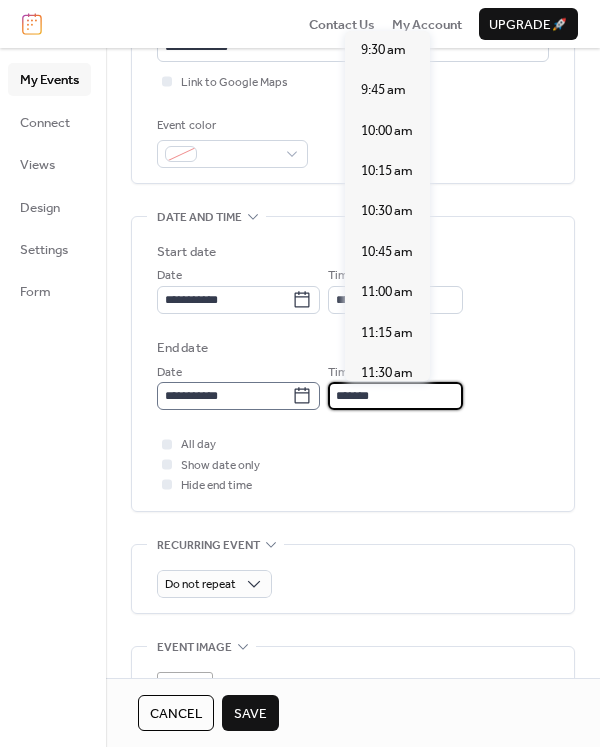 click on "**********" at bounding box center [353, 386] 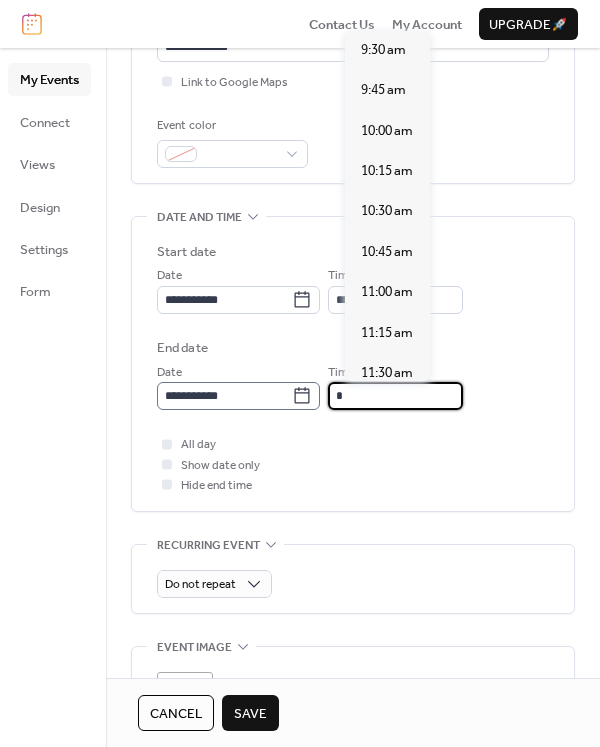 scroll, scrollTop: 1039, scrollLeft: 0, axis: vertical 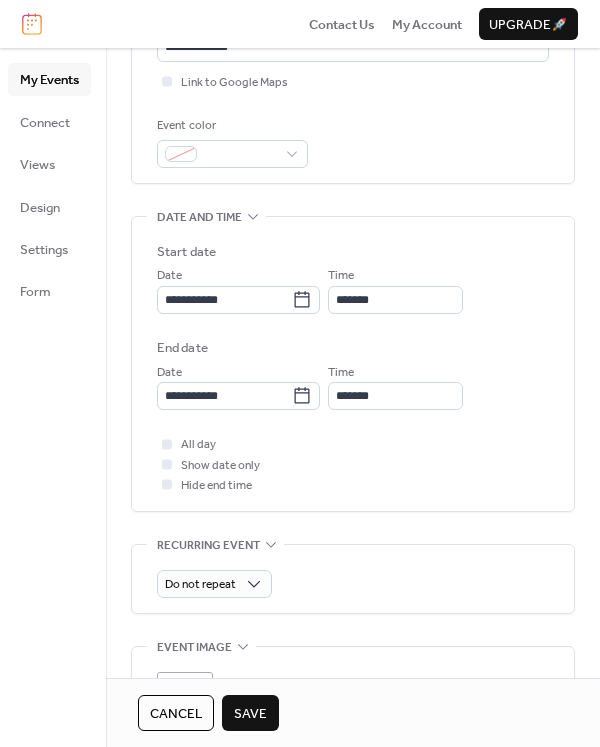 click on "All day Show date only Hide end time" at bounding box center [353, 464] 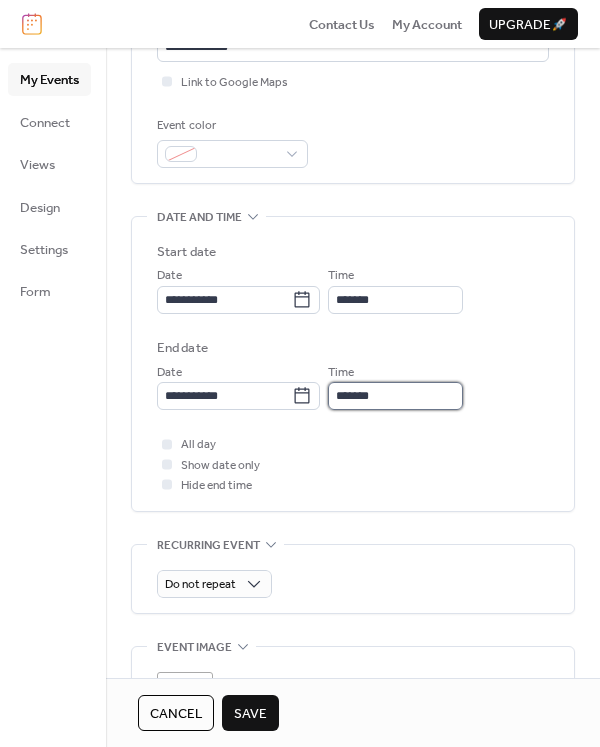 click on "*******" at bounding box center [395, 396] 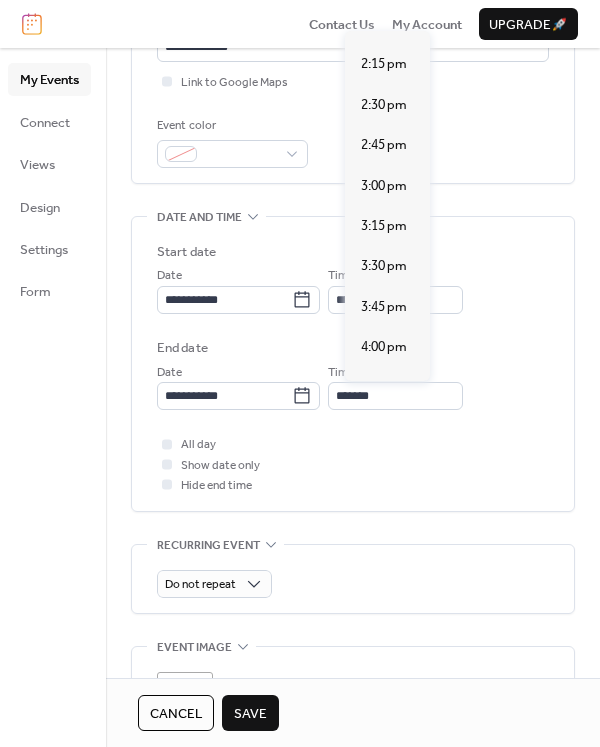scroll, scrollTop: 788, scrollLeft: 0, axis: vertical 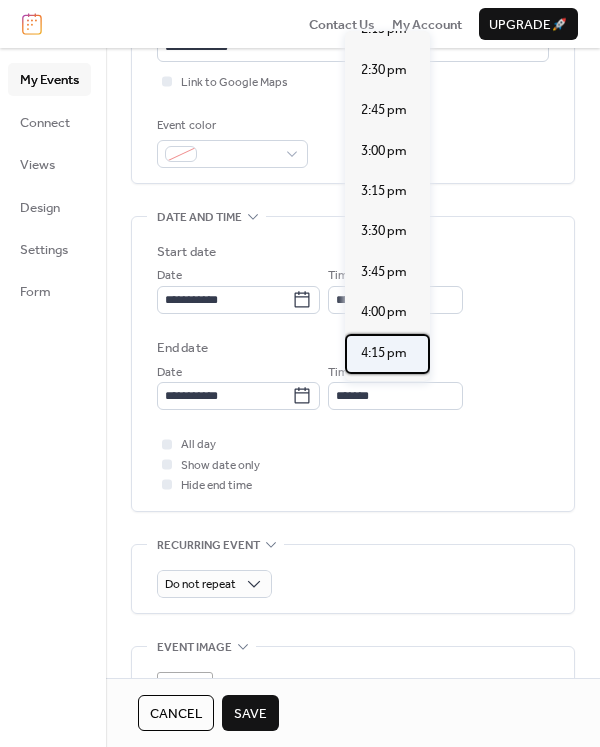 click on "4:15 pm" at bounding box center [384, 353] 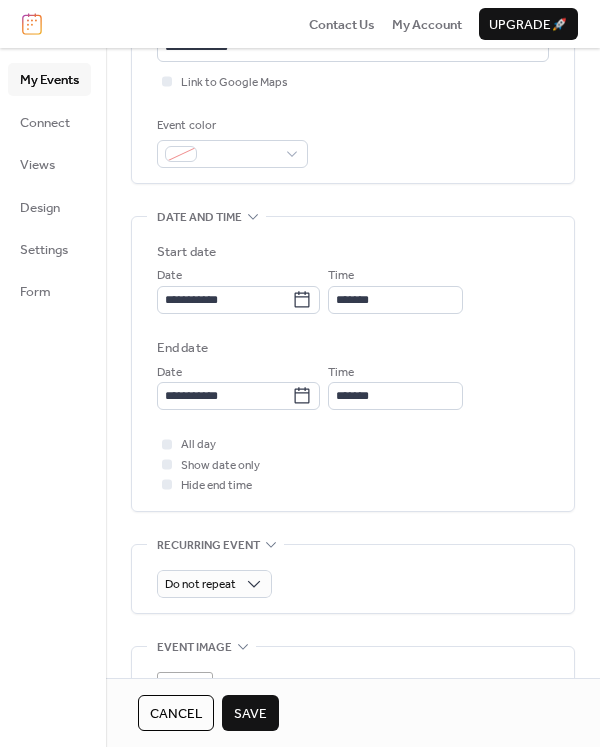 type on "*******" 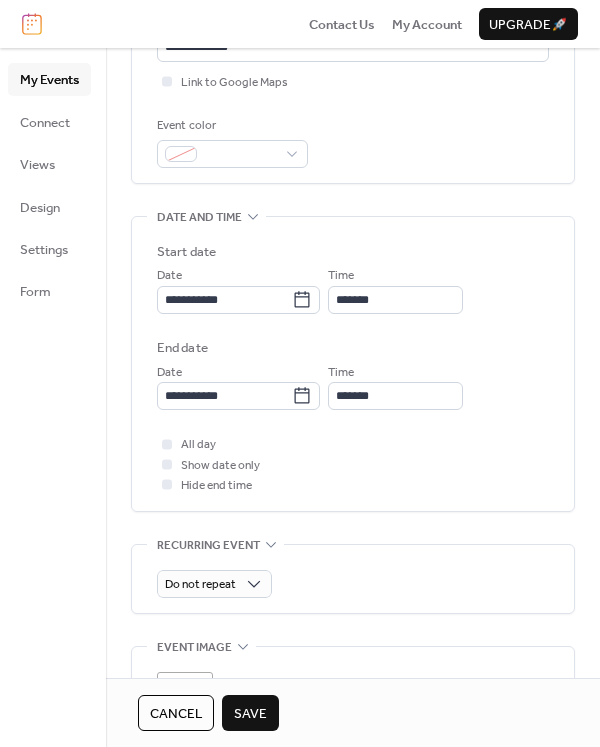 click on "All day Show date only Hide end time" at bounding box center [353, 464] 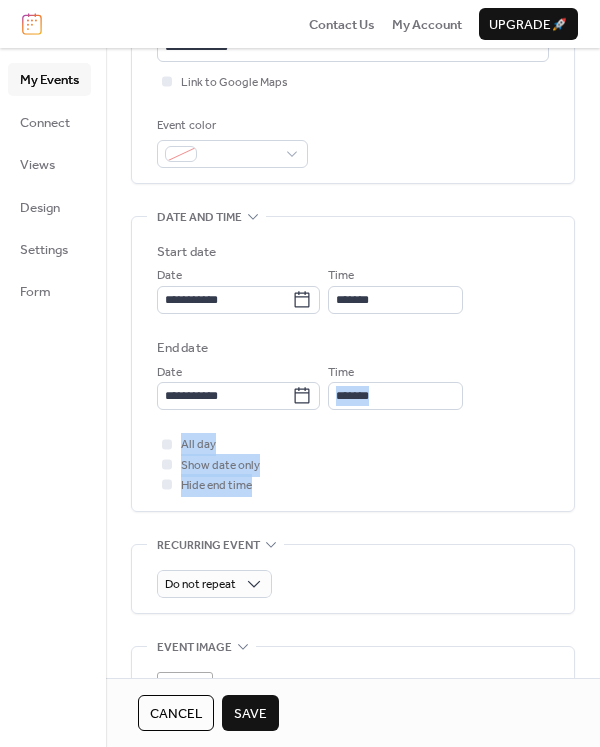 drag, startPoint x: 593, startPoint y: 416, endPoint x: 593, endPoint y: 482, distance: 66 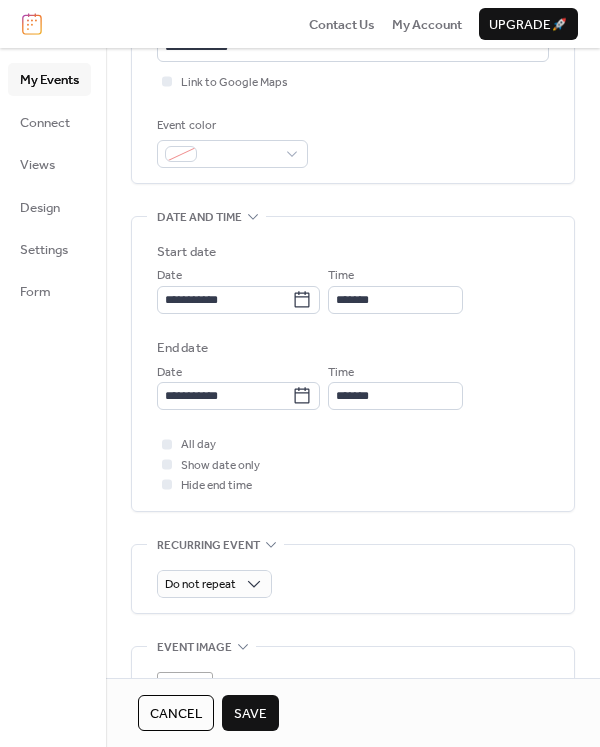 click on "**********" at bounding box center [353, 364] 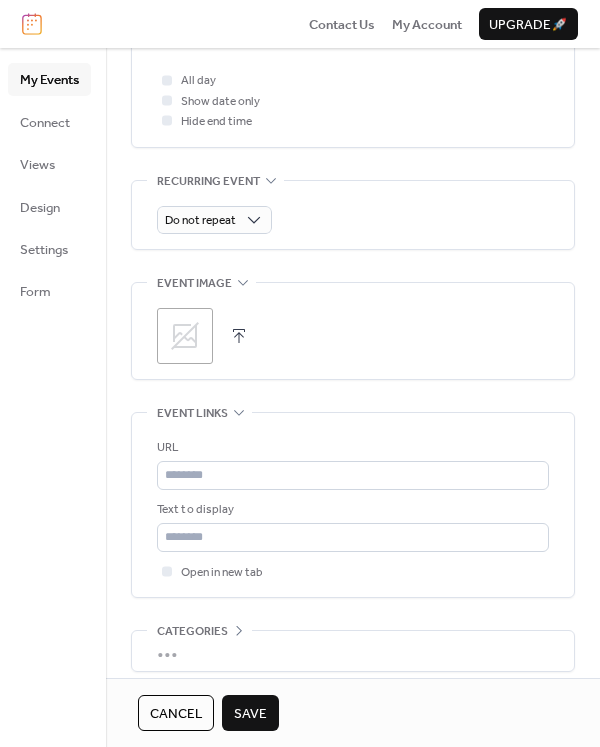 scroll, scrollTop: 825, scrollLeft: 0, axis: vertical 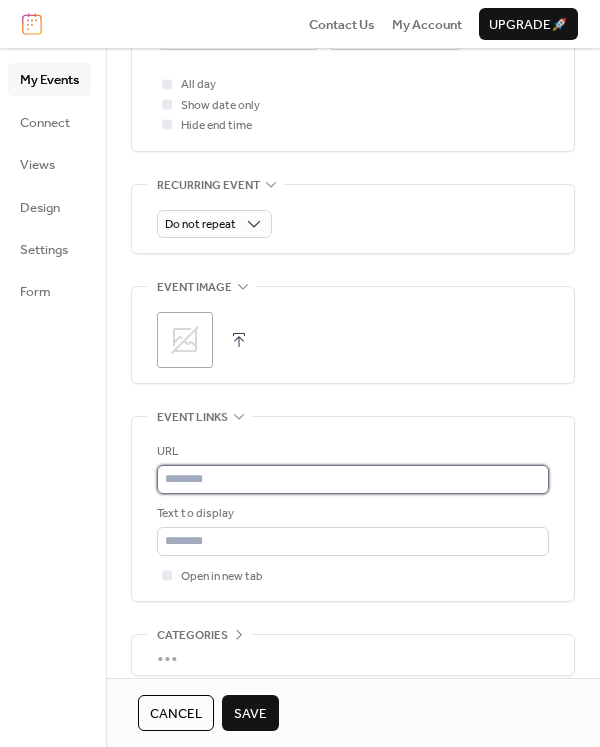 click at bounding box center (353, 479) 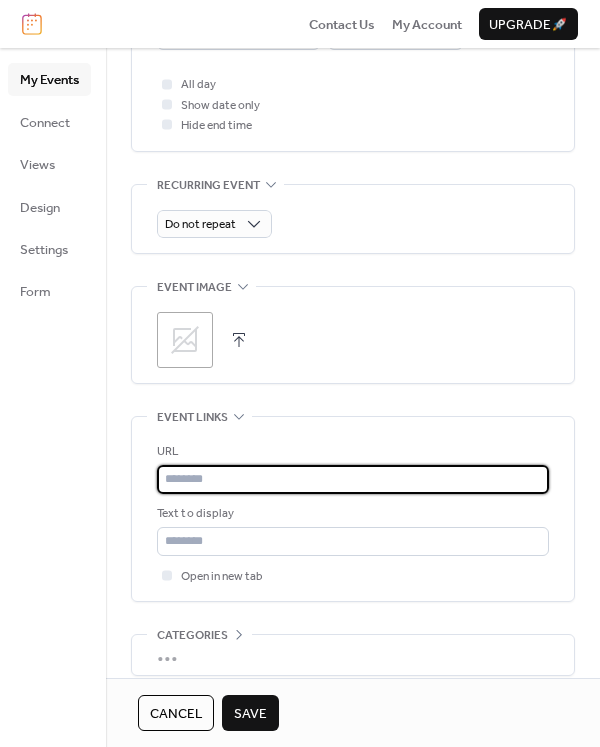 paste on "**********" 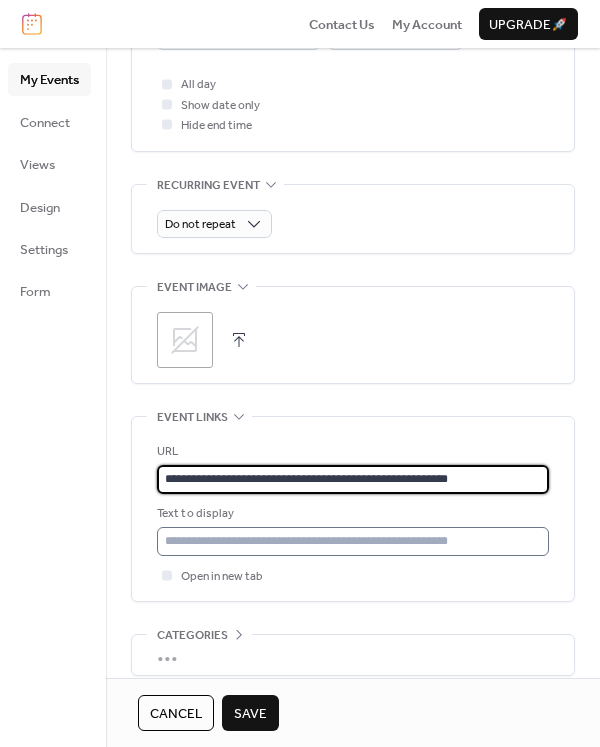 type on "**********" 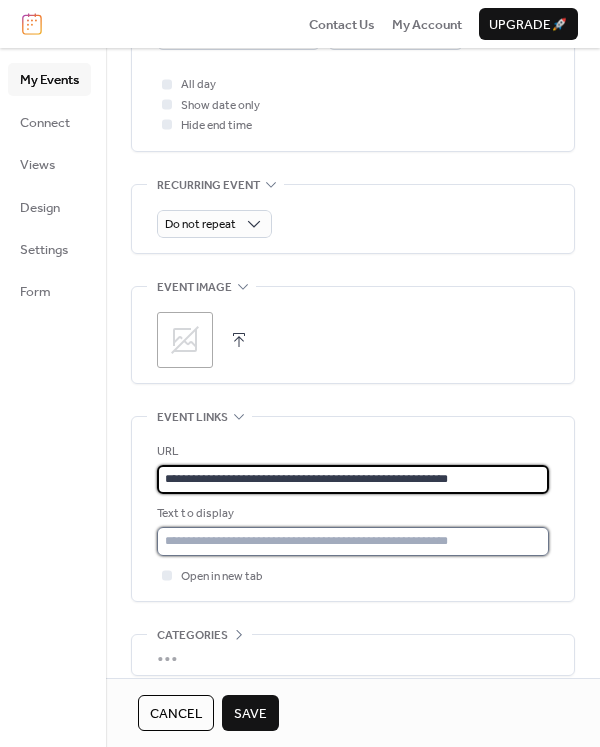 click at bounding box center (353, 541) 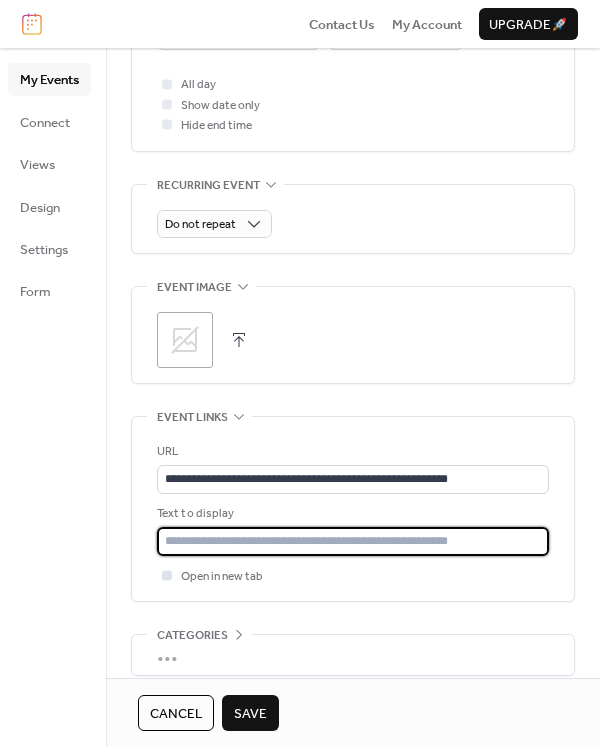 type on "********" 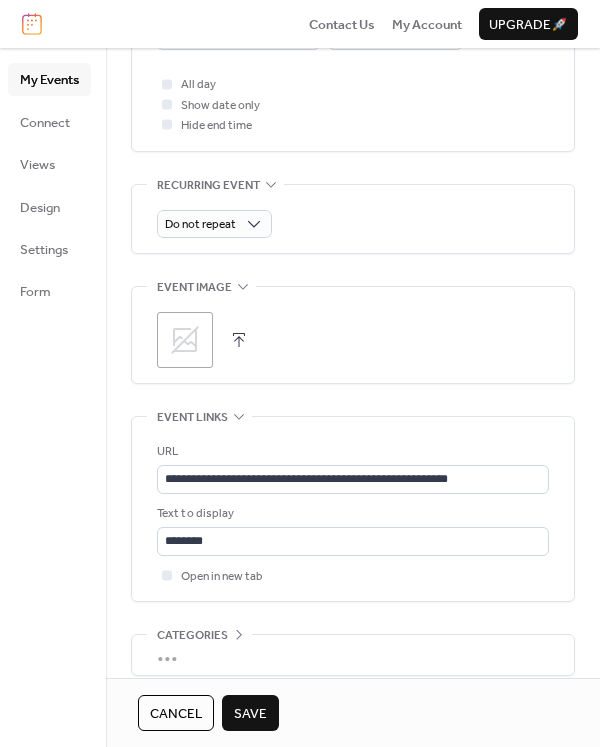 click on "Save" at bounding box center (250, 714) 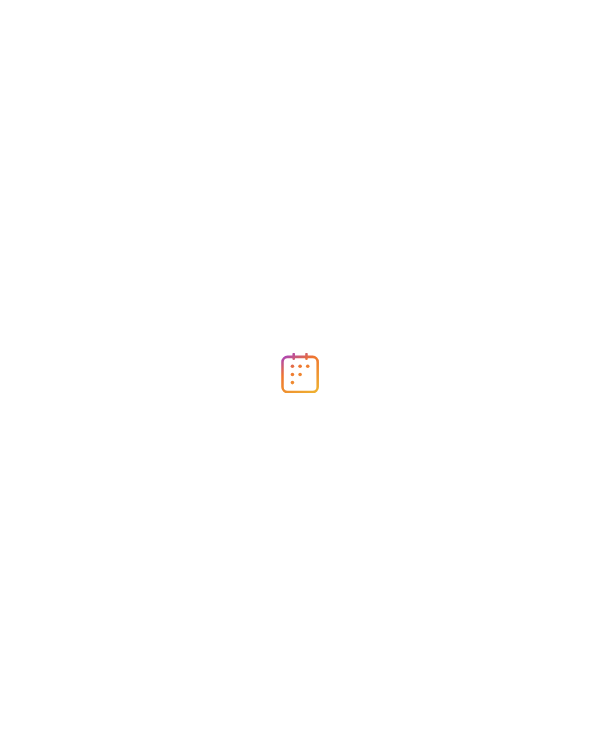 scroll, scrollTop: 0, scrollLeft: 0, axis: both 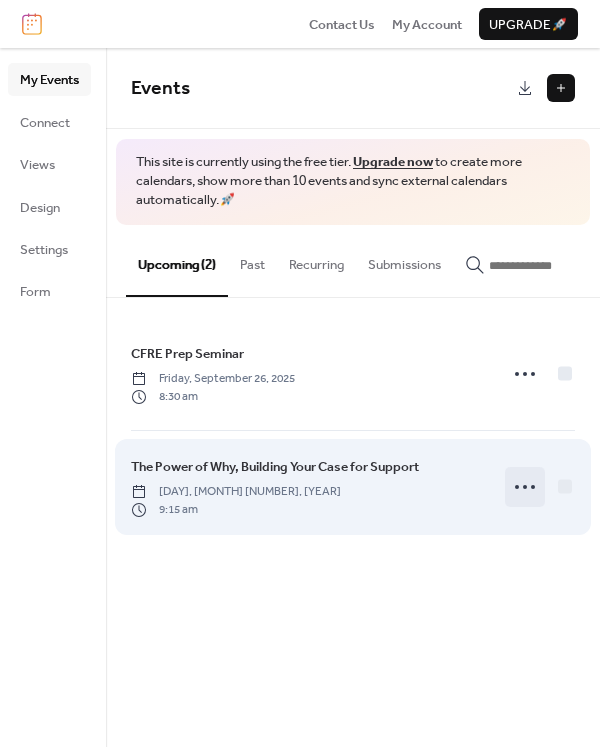 click 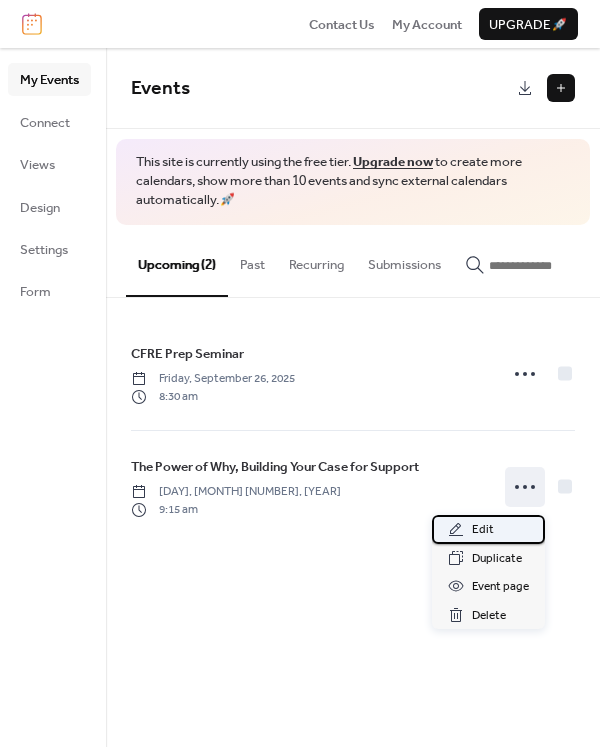 click on "Edit" at bounding box center [483, 530] 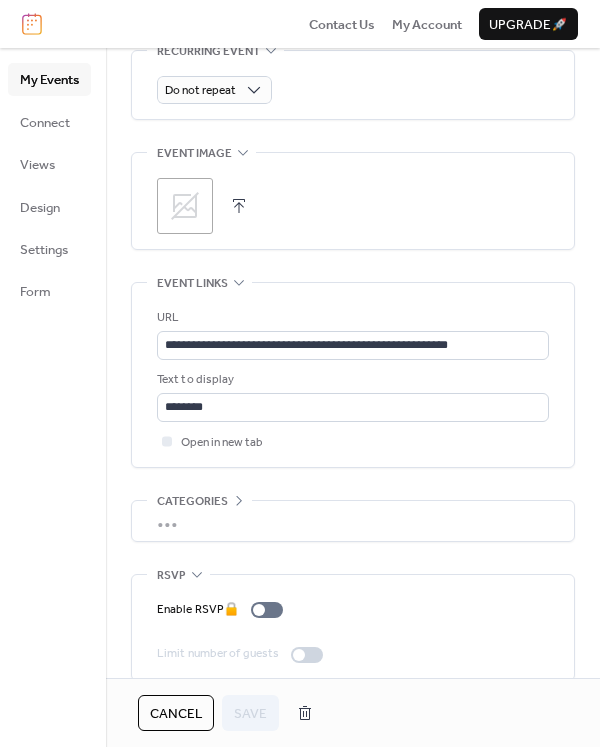 scroll, scrollTop: 963, scrollLeft: 0, axis: vertical 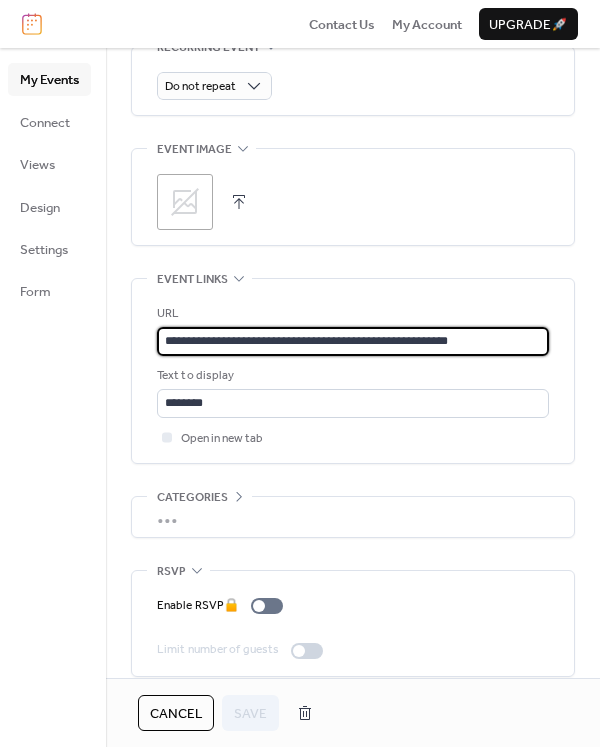 drag, startPoint x: 467, startPoint y: 335, endPoint x: 88, endPoint y: 346, distance: 379.1596 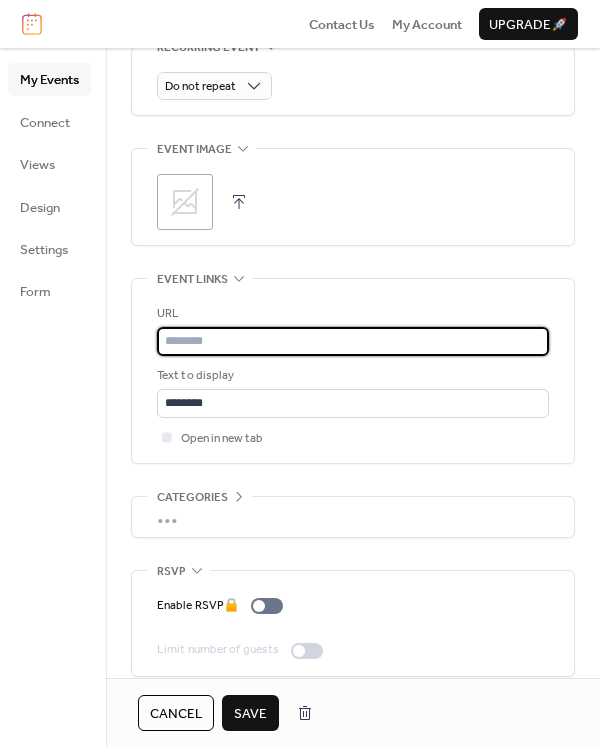 paste on "**********" 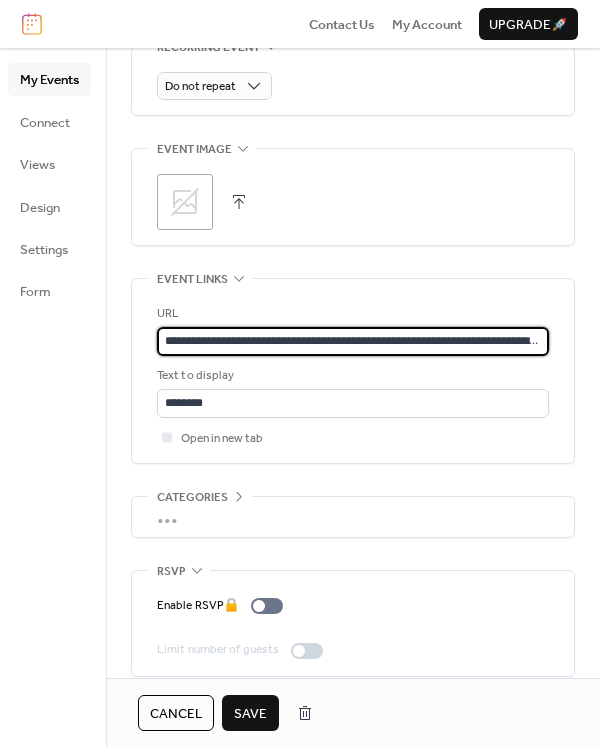 scroll, scrollTop: 0, scrollLeft: 311, axis: horizontal 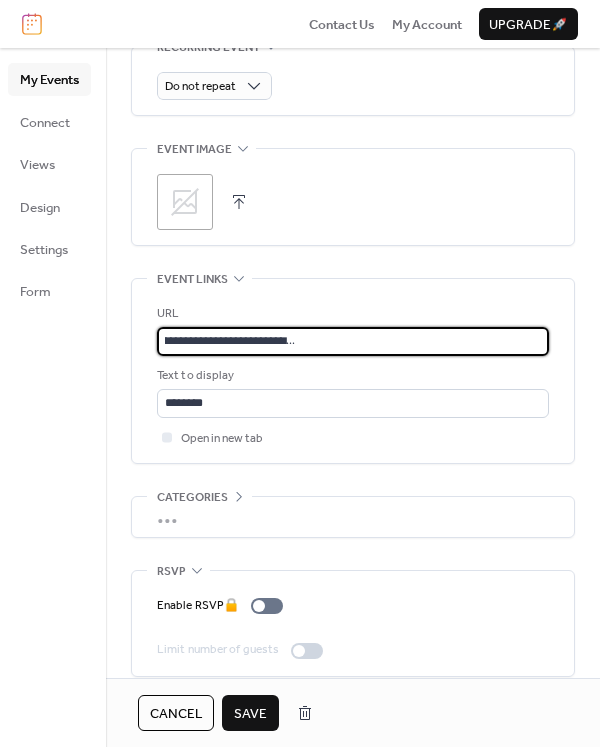 type on "**********" 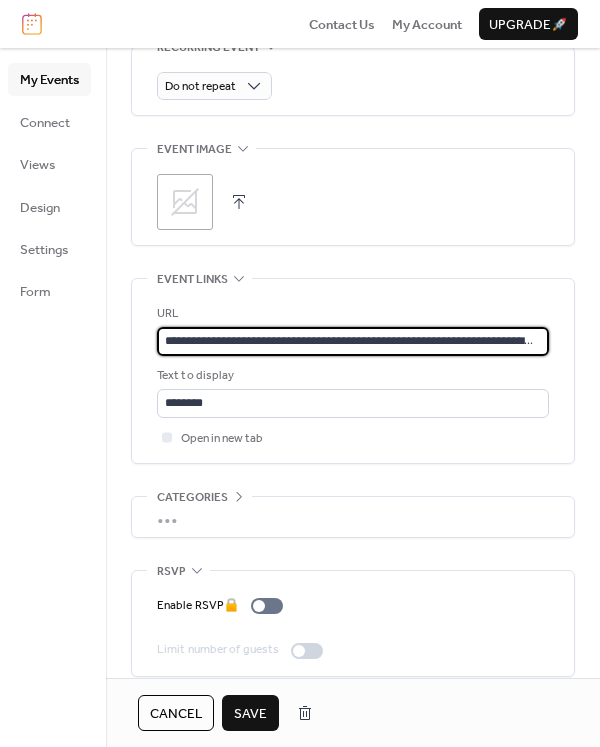 click on "Save" at bounding box center (250, 714) 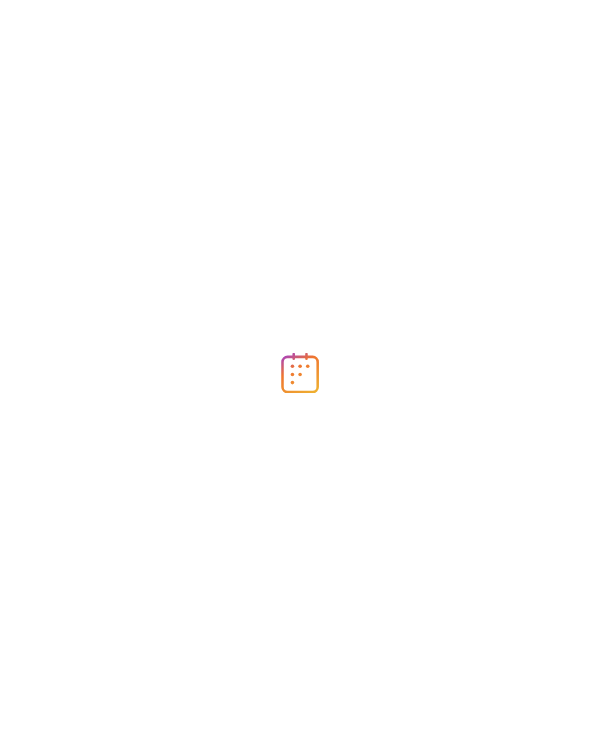 scroll, scrollTop: 0, scrollLeft: 0, axis: both 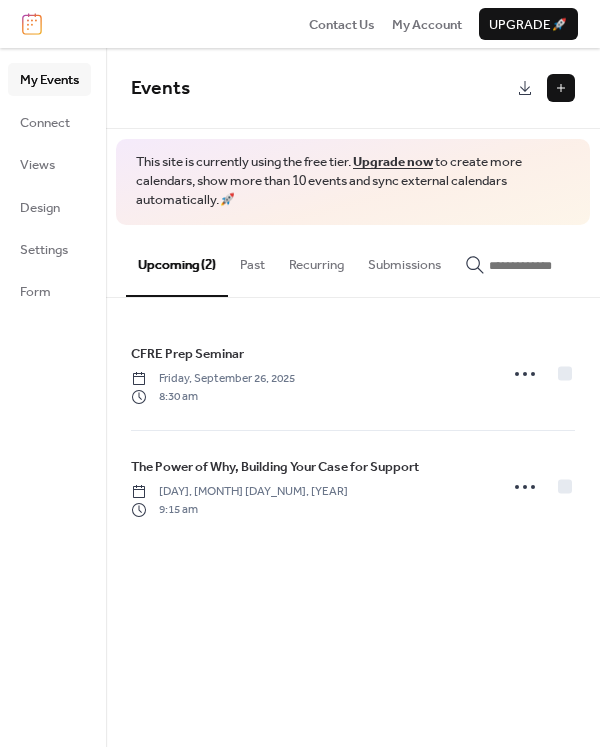 click at bounding box center [561, 88] 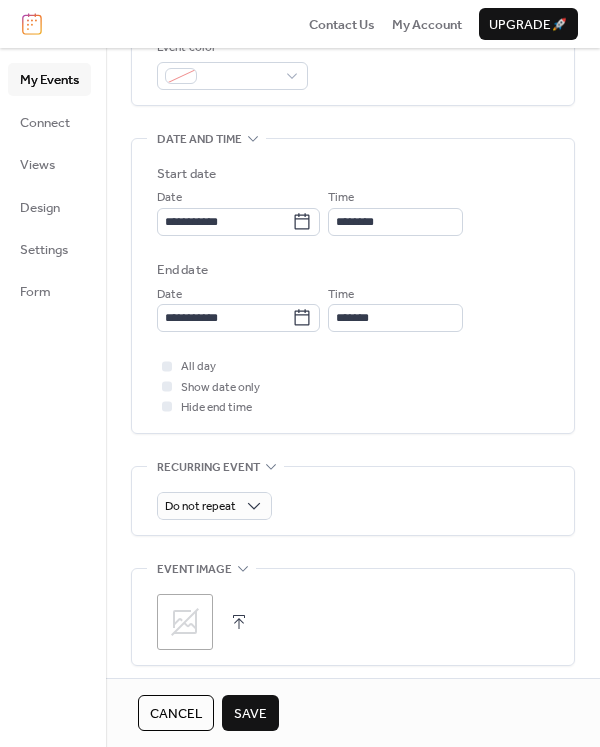 scroll, scrollTop: 506, scrollLeft: 0, axis: vertical 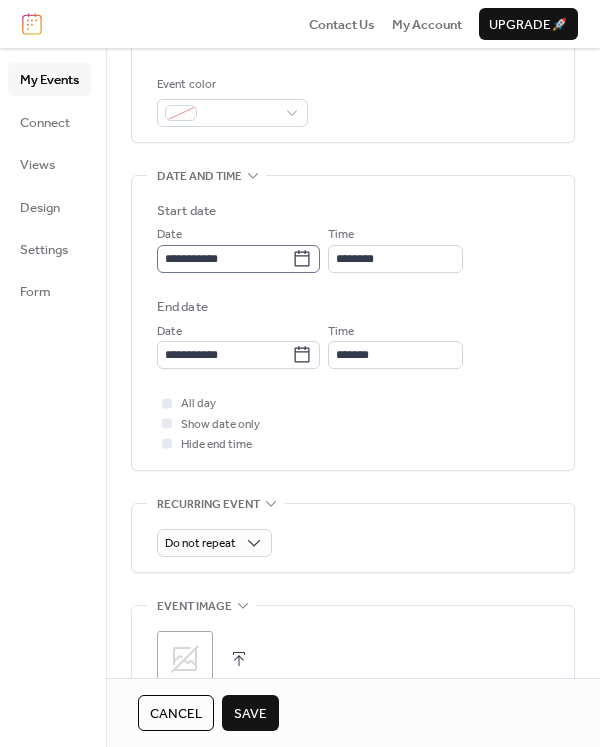 type on "**********" 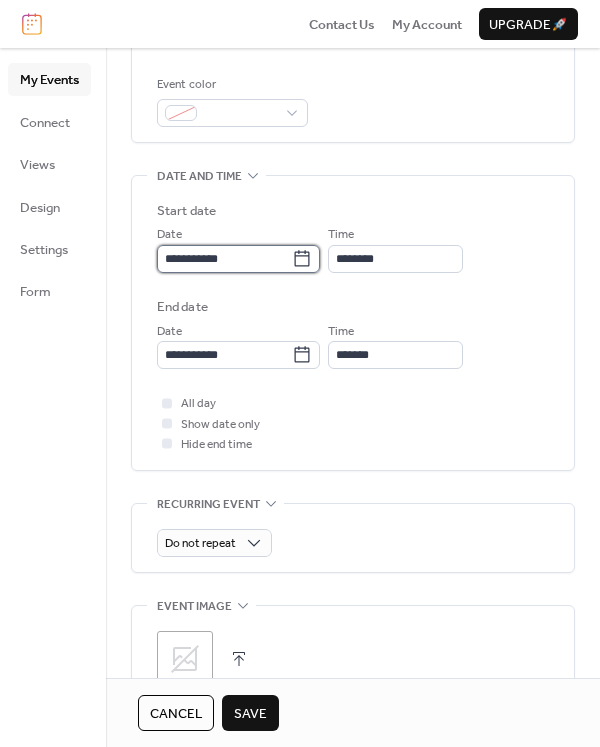 click on "**********" at bounding box center [224, 259] 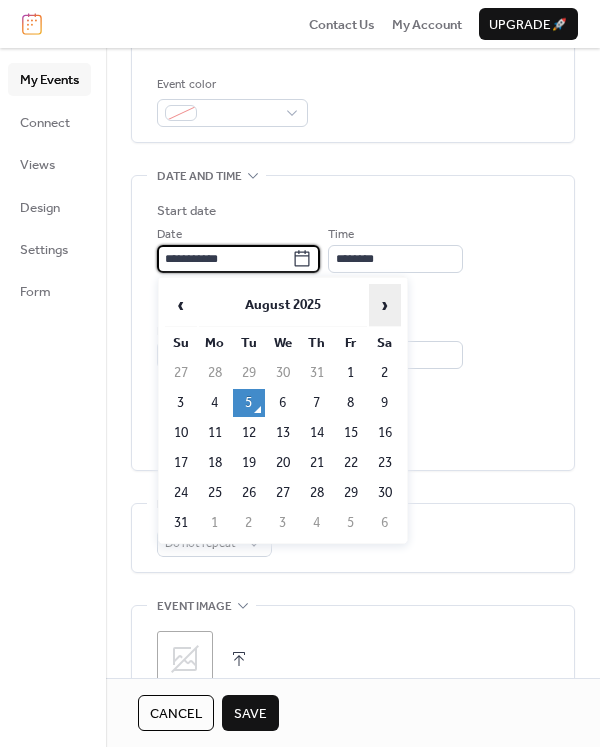 click on "›" at bounding box center (385, 305) 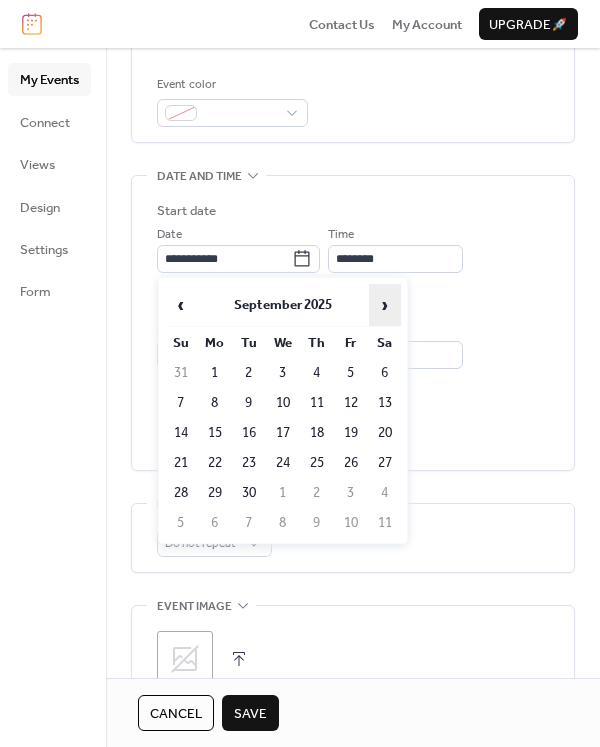 click on "›" at bounding box center (385, 305) 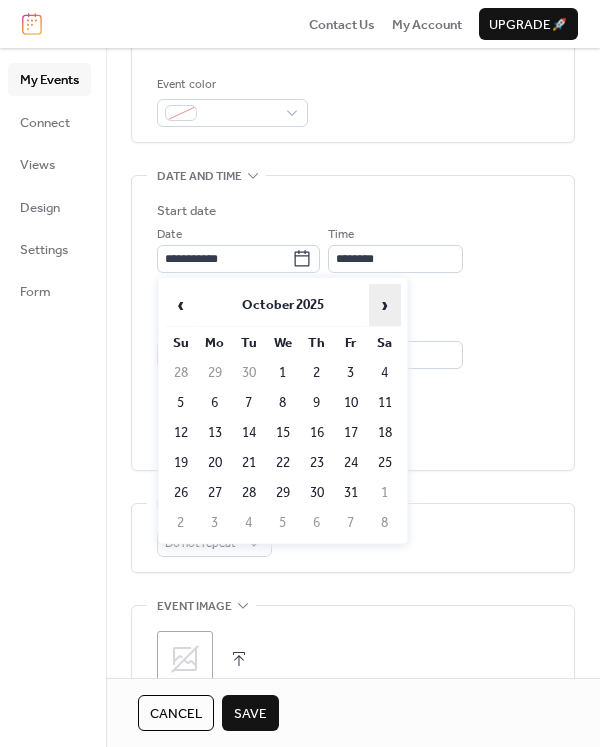 click on "›" at bounding box center (385, 305) 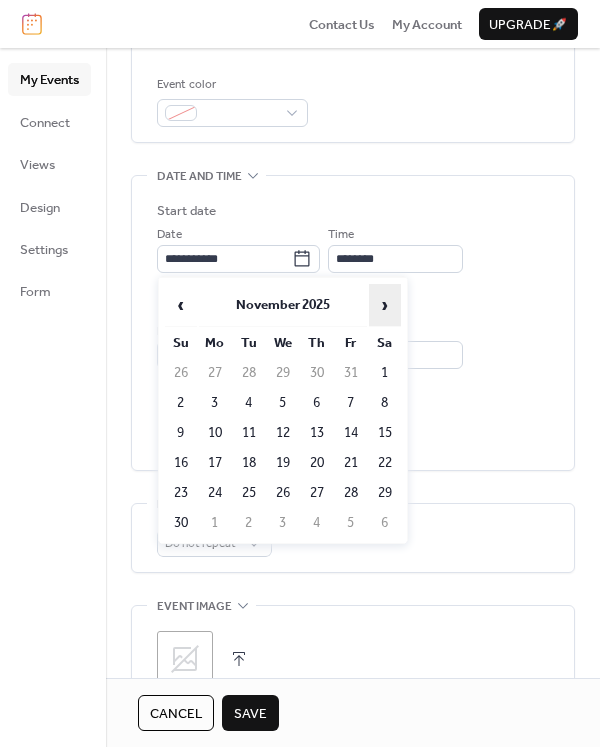 click on "›" at bounding box center (385, 305) 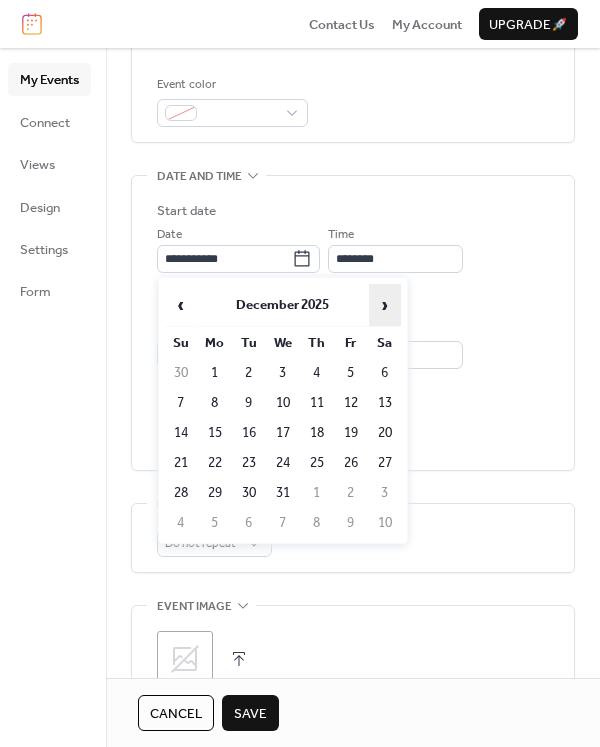 click on "›" at bounding box center [385, 305] 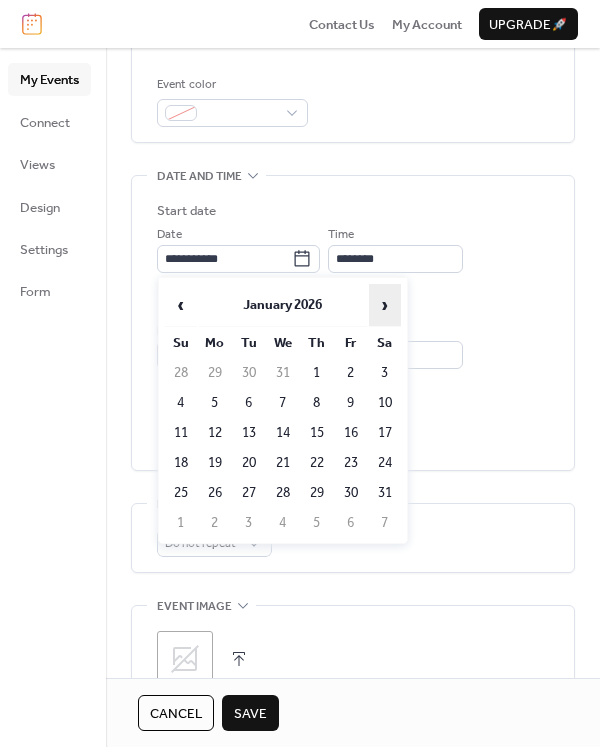 click on "›" at bounding box center (385, 305) 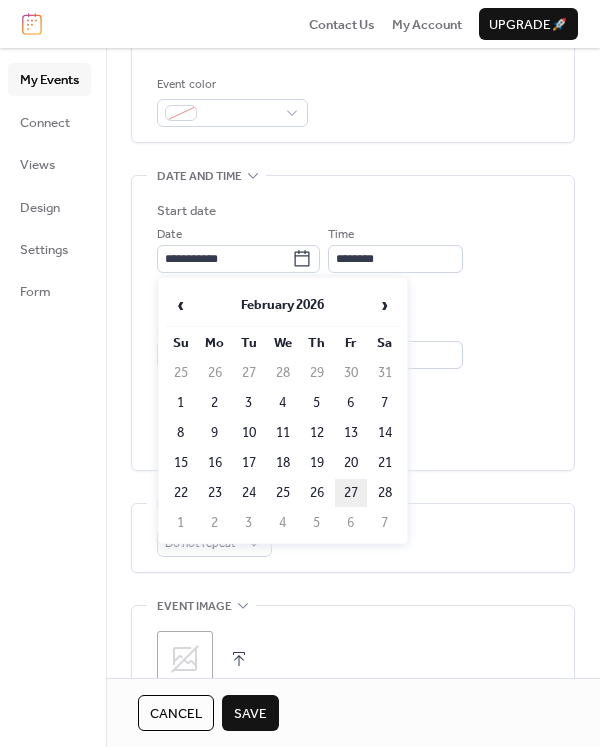 click on "27" at bounding box center (351, 493) 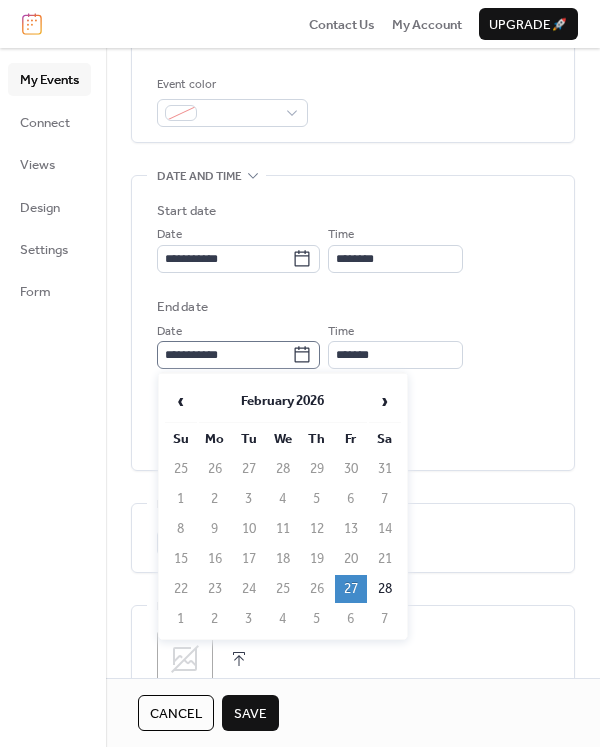 click 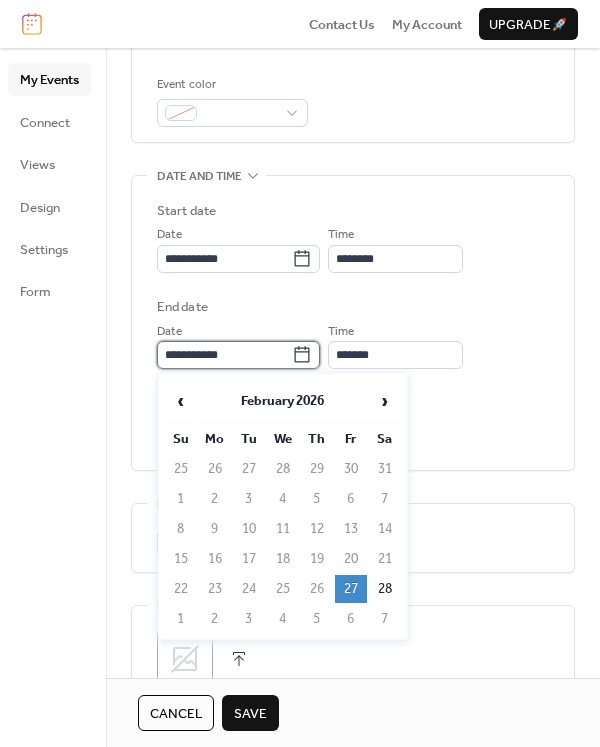 click on "**********" at bounding box center [224, 355] 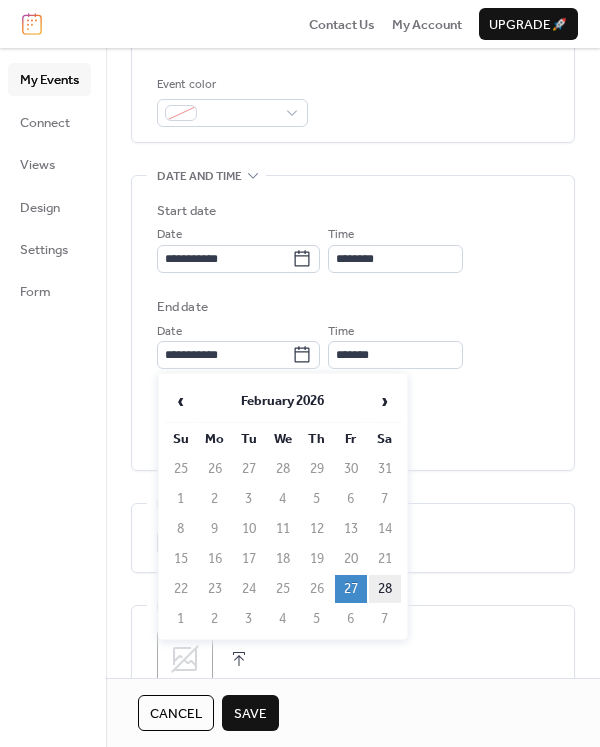 click on "28" at bounding box center [385, 589] 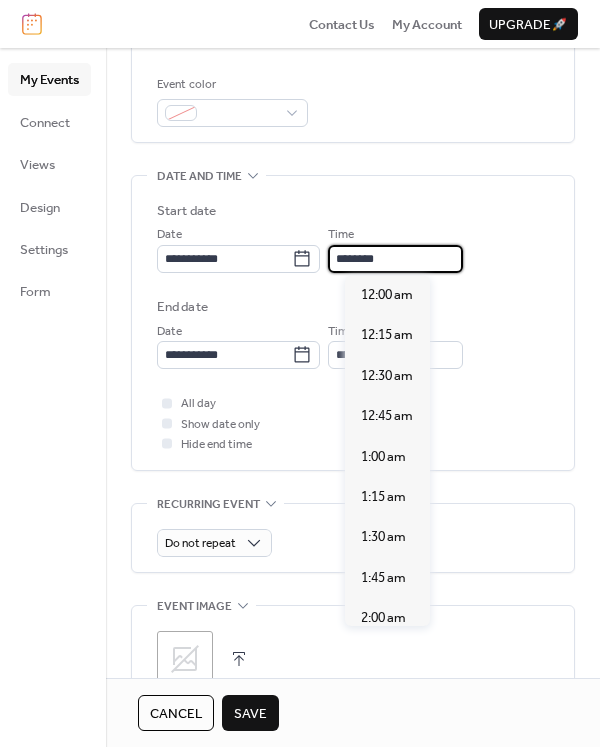 scroll, scrollTop: 1918, scrollLeft: 0, axis: vertical 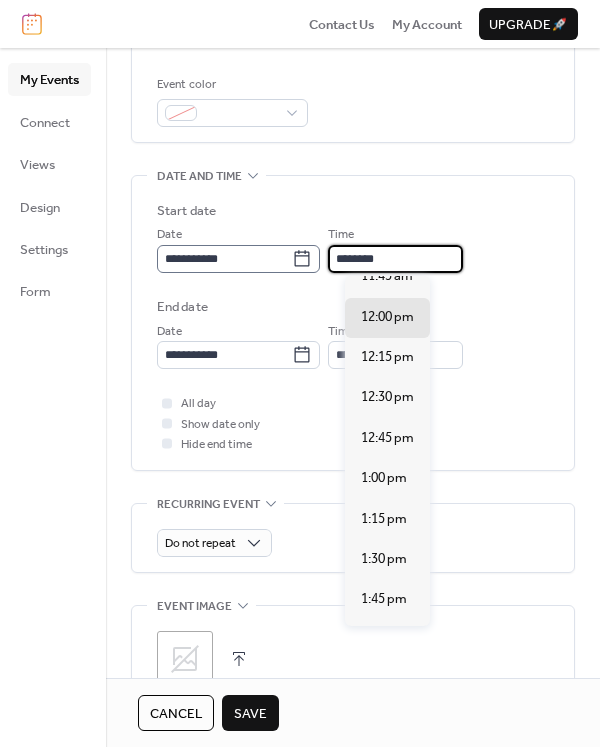 drag, startPoint x: 414, startPoint y: 257, endPoint x: 334, endPoint y: 255, distance: 80.024994 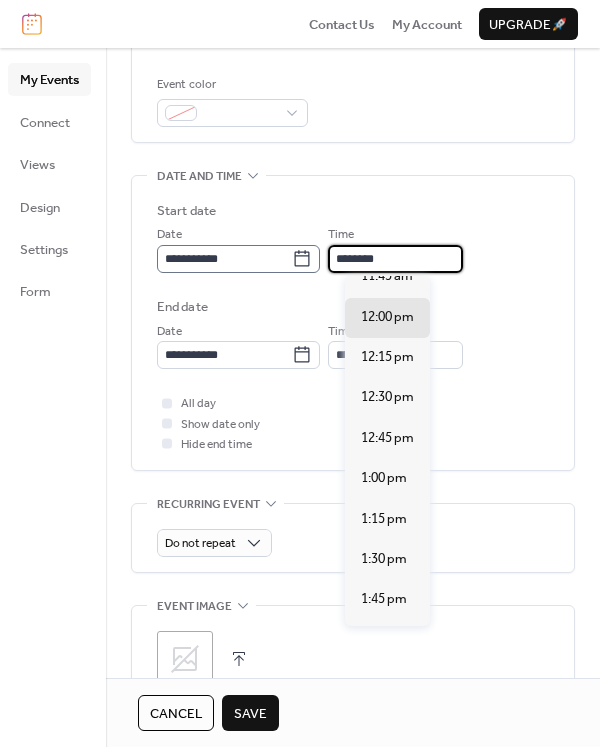 click on "**********" at bounding box center [353, 248] 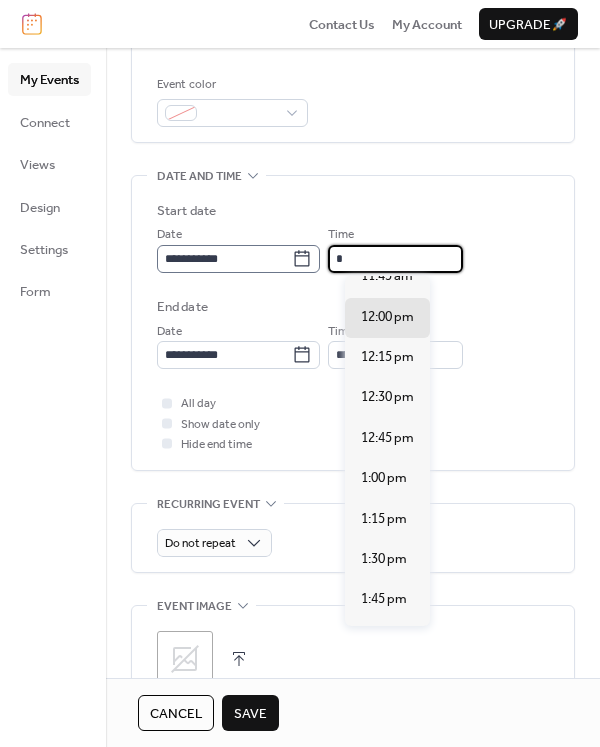 scroll, scrollTop: 1279, scrollLeft: 0, axis: vertical 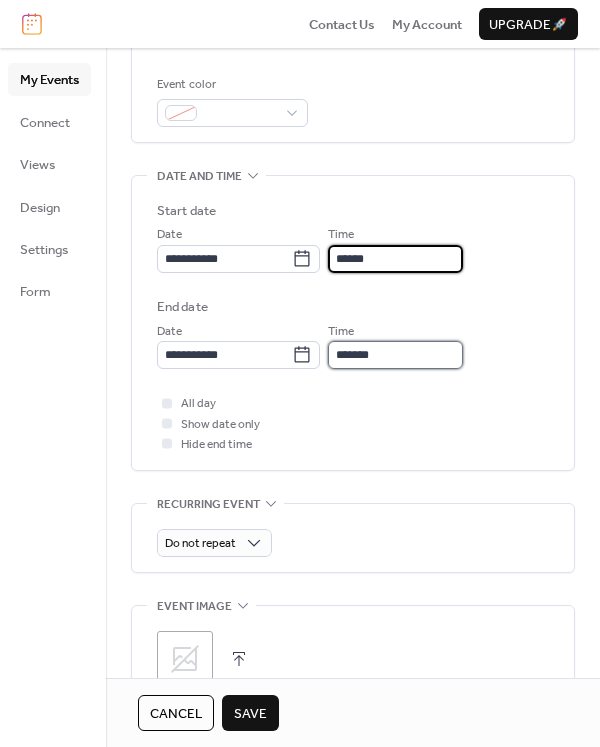 type on "*******" 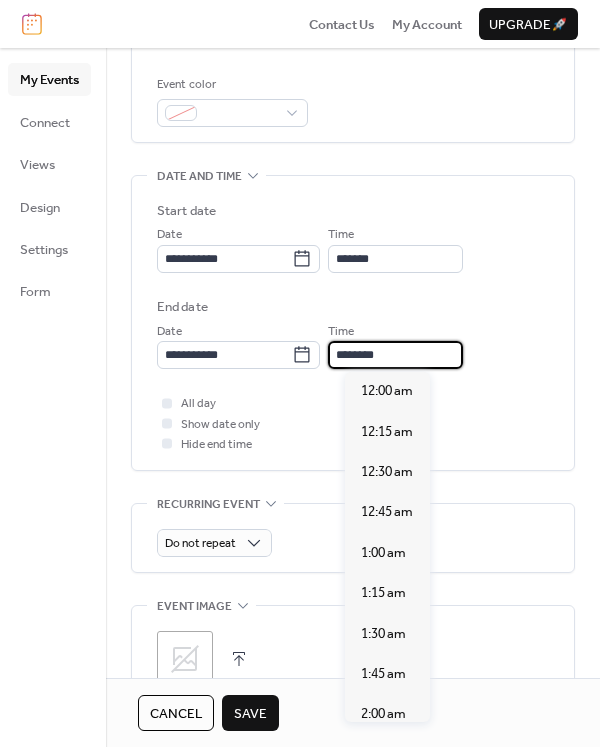 click on "********" at bounding box center [395, 355] 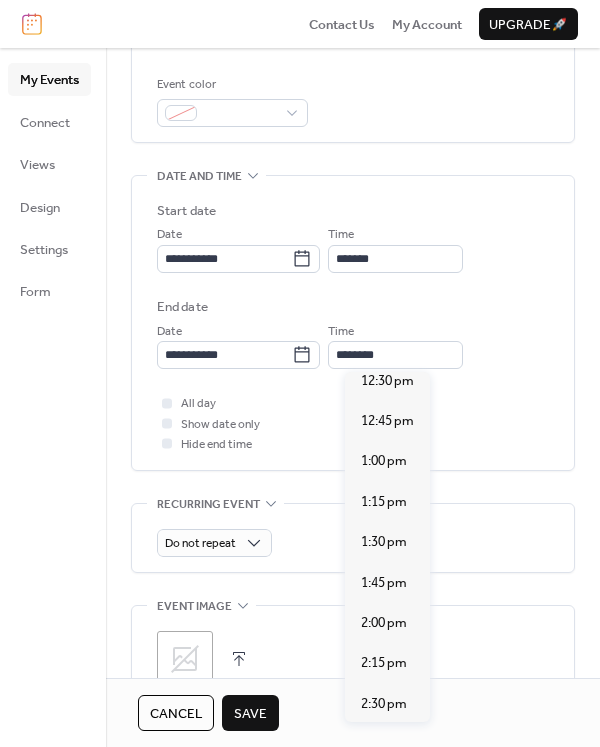 scroll, scrollTop: 2040, scrollLeft: 0, axis: vertical 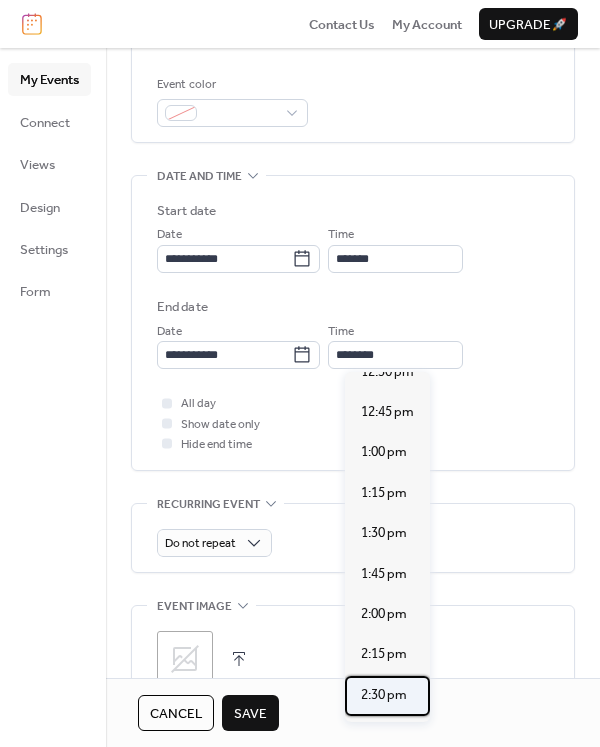 click on "2:30 pm" at bounding box center (384, 695) 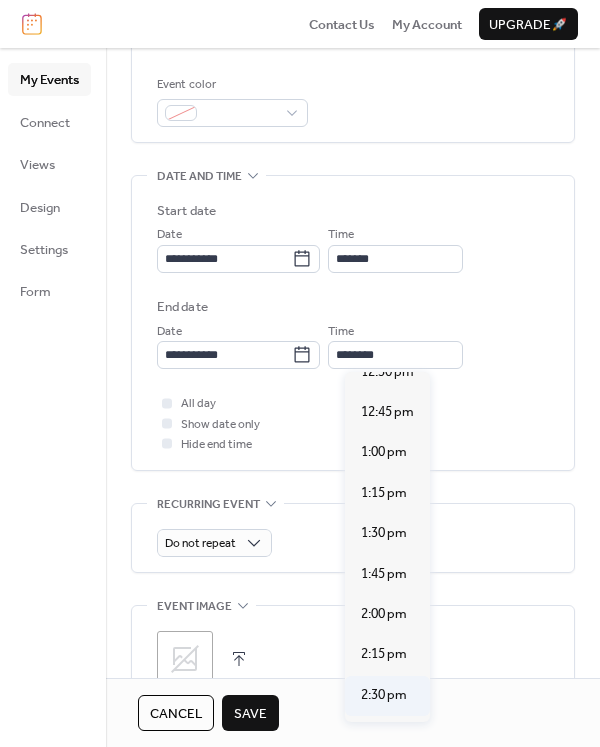 type on "*******" 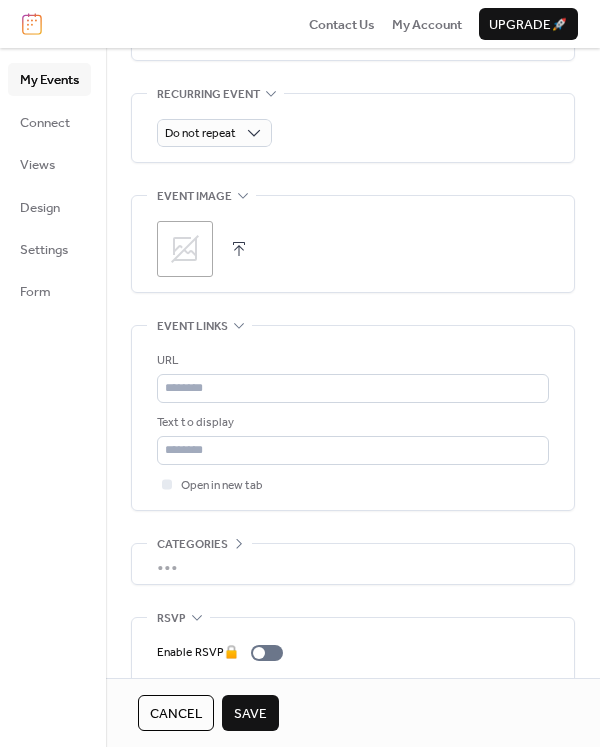 scroll, scrollTop: 979, scrollLeft: 0, axis: vertical 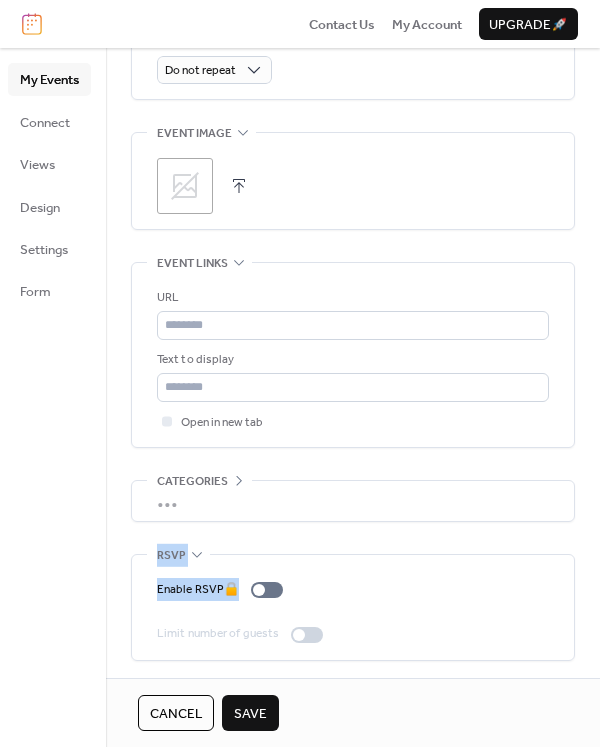 drag, startPoint x: 594, startPoint y: 500, endPoint x: 600, endPoint y: 594, distance: 94.19129 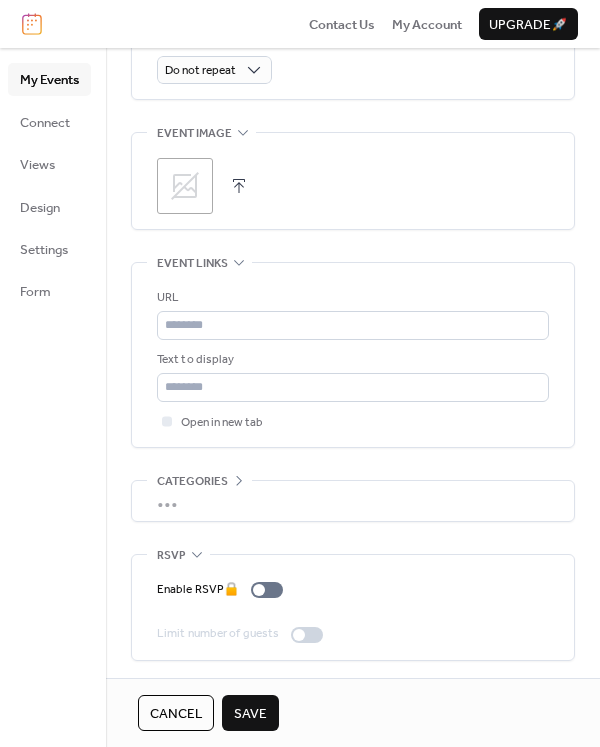 click on "**********" at bounding box center (353, -70) 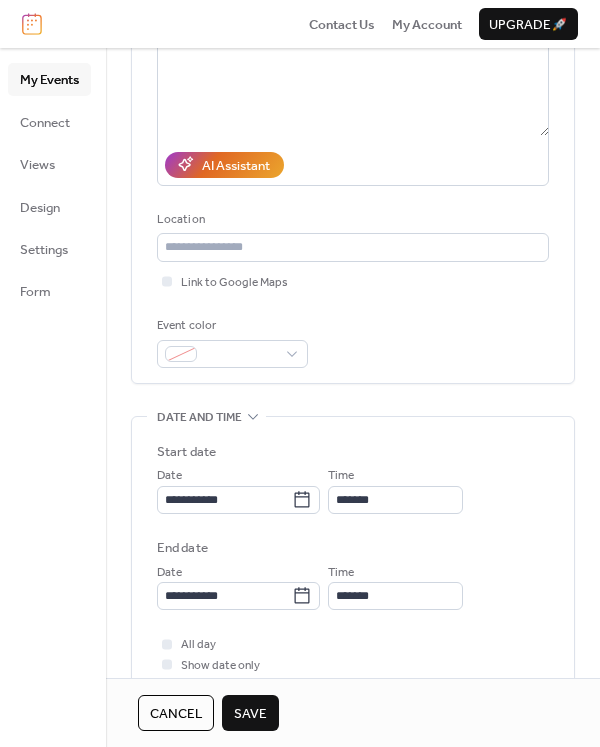 scroll, scrollTop: 217, scrollLeft: 0, axis: vertical 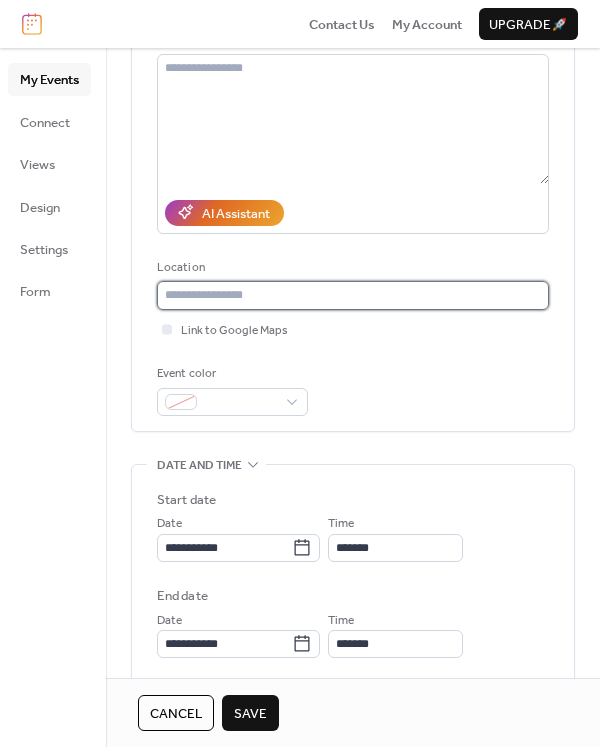 click at bounding box center (353, 295) 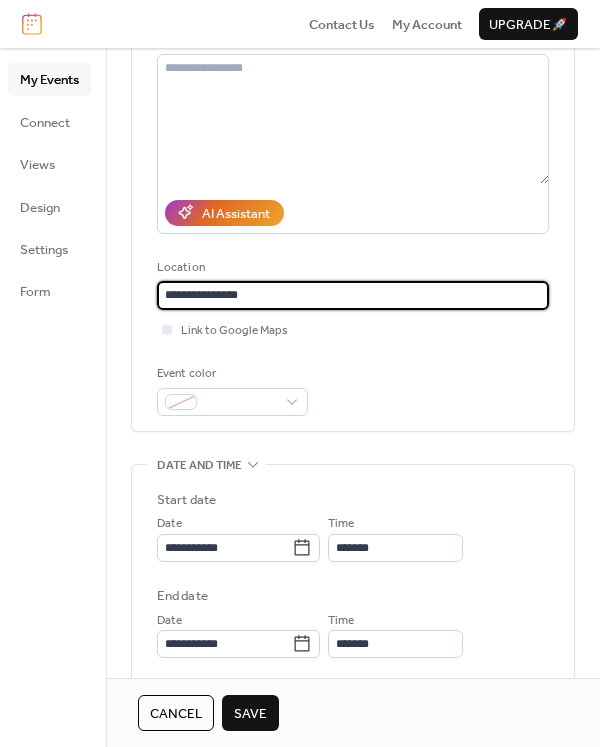 type on "**********" 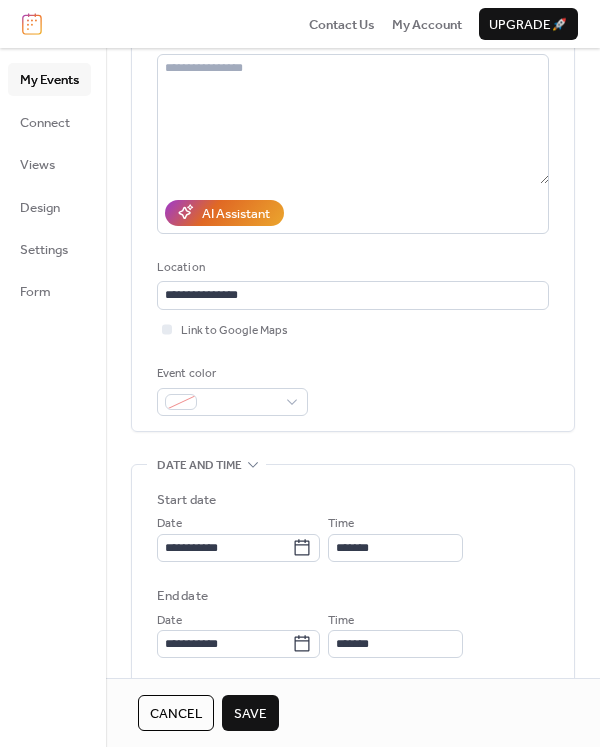 click on "Cancel Save" at bounding box center [353, 712] 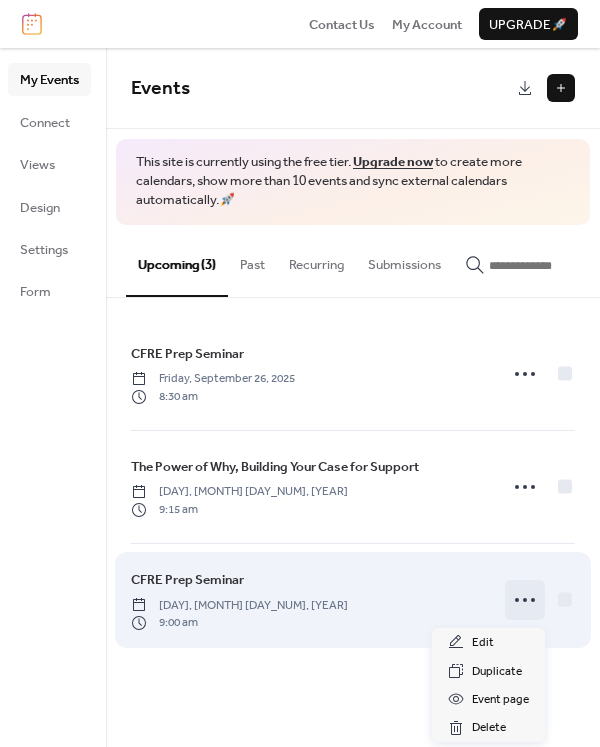 click 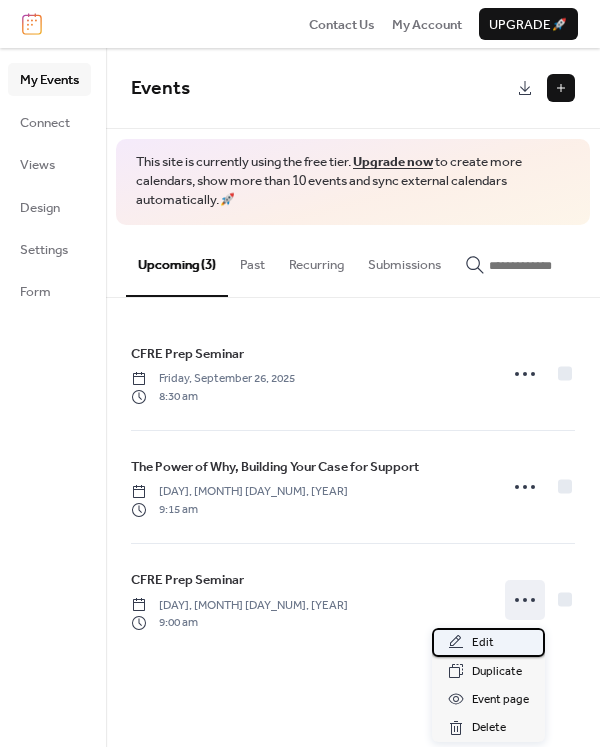 click on "Edit" at bounding box center [483, 643] 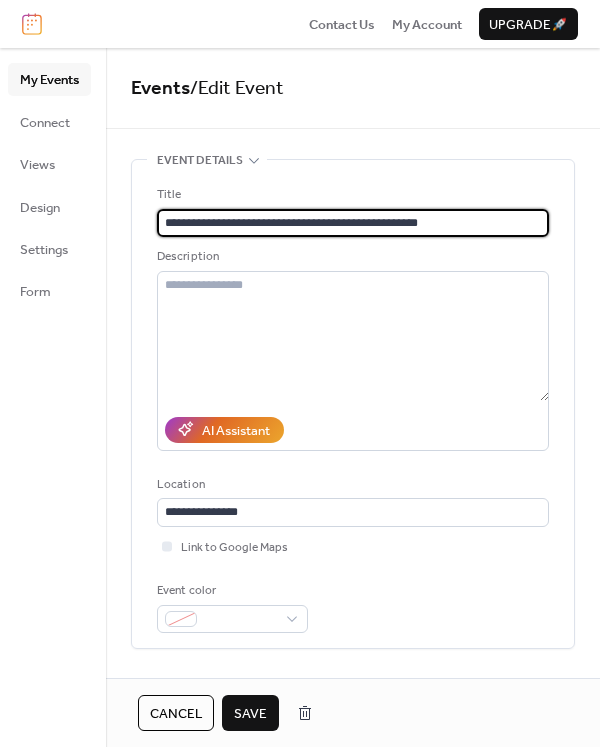 type on "**********" 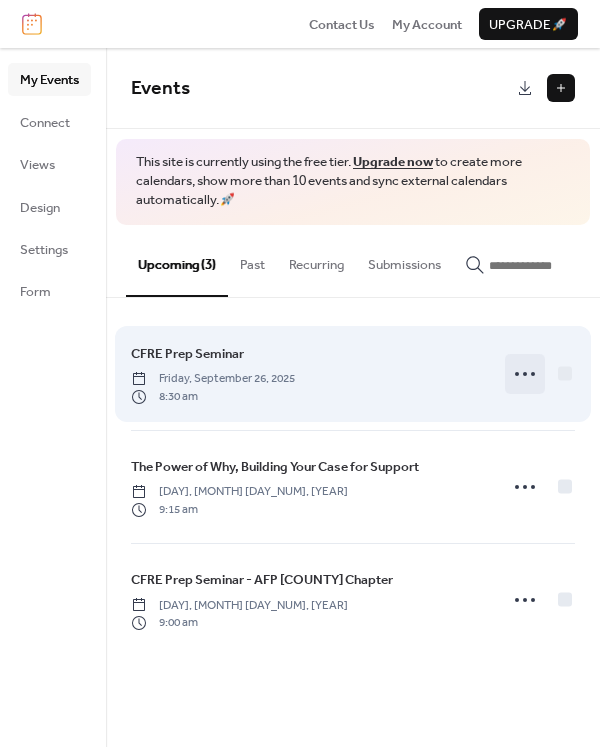 click 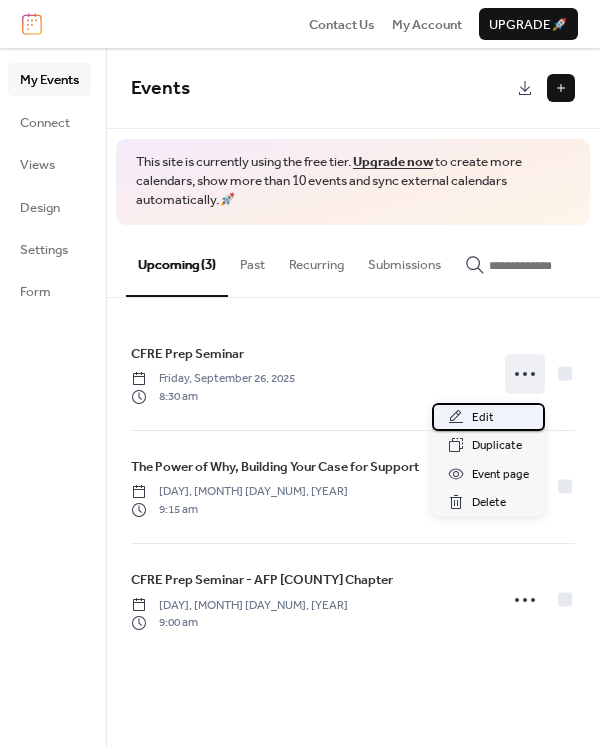 click on "Edit" at bounding box center [483, 418] 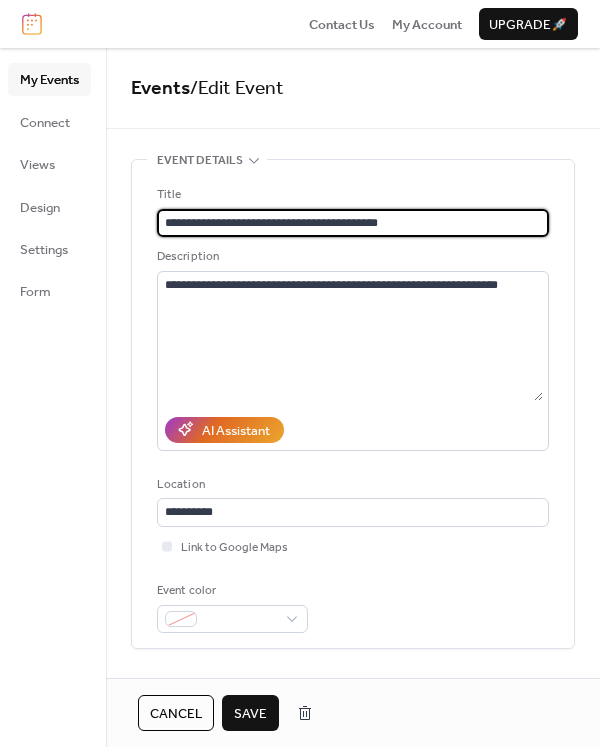 type on "**********" 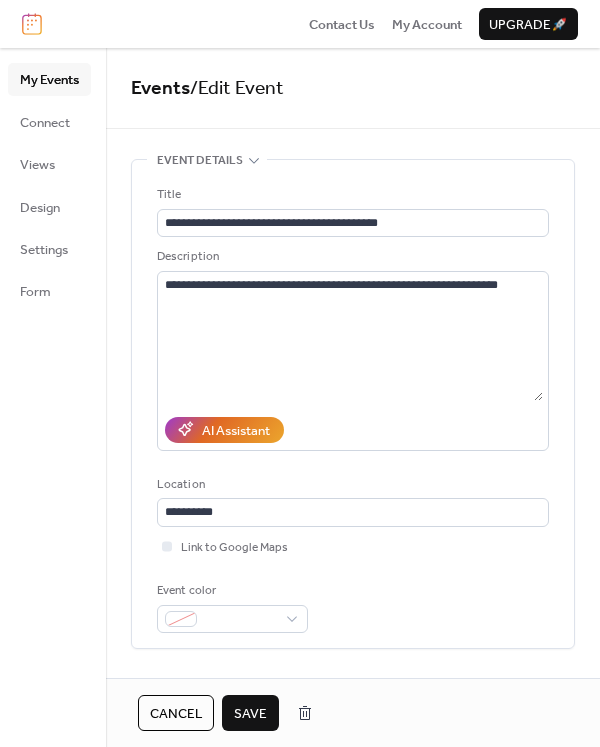 click on "Save" at bounding box center (250, 714) 